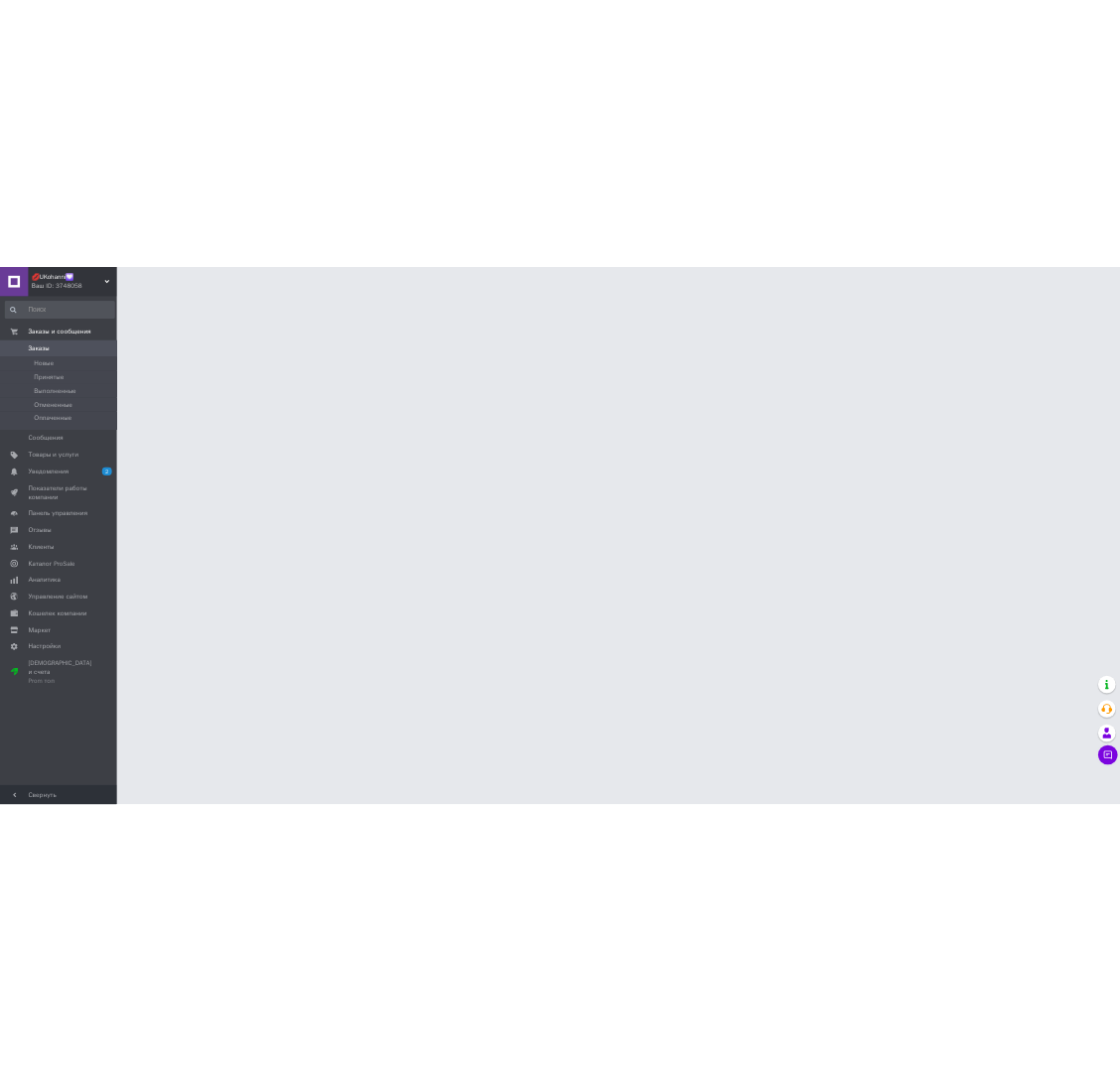 scroll, scrollTop: 0, scrollLeft: 0, axis: both 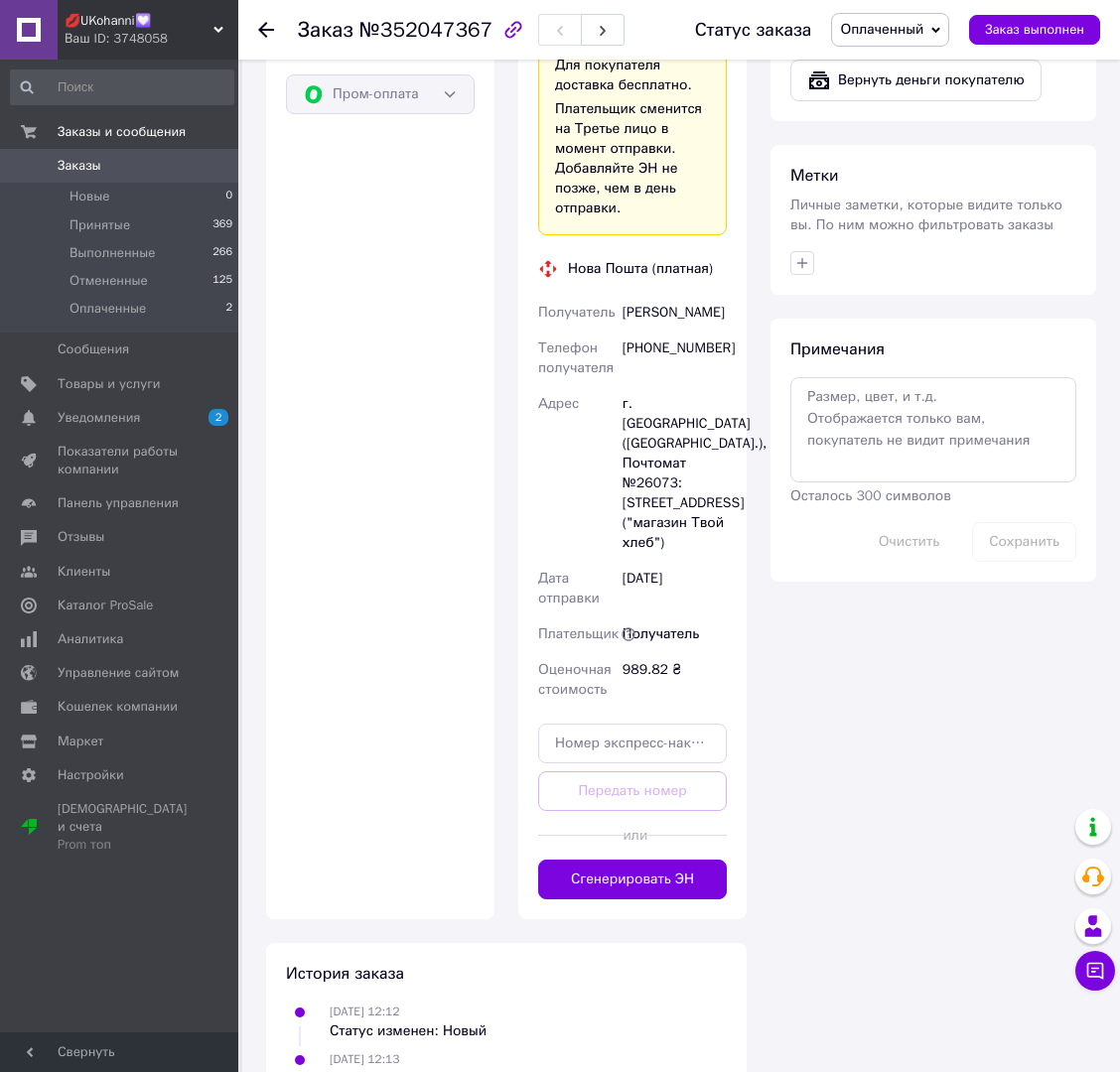 click on "[PHONE_NUMBER]" at bounding box center [674, 358] 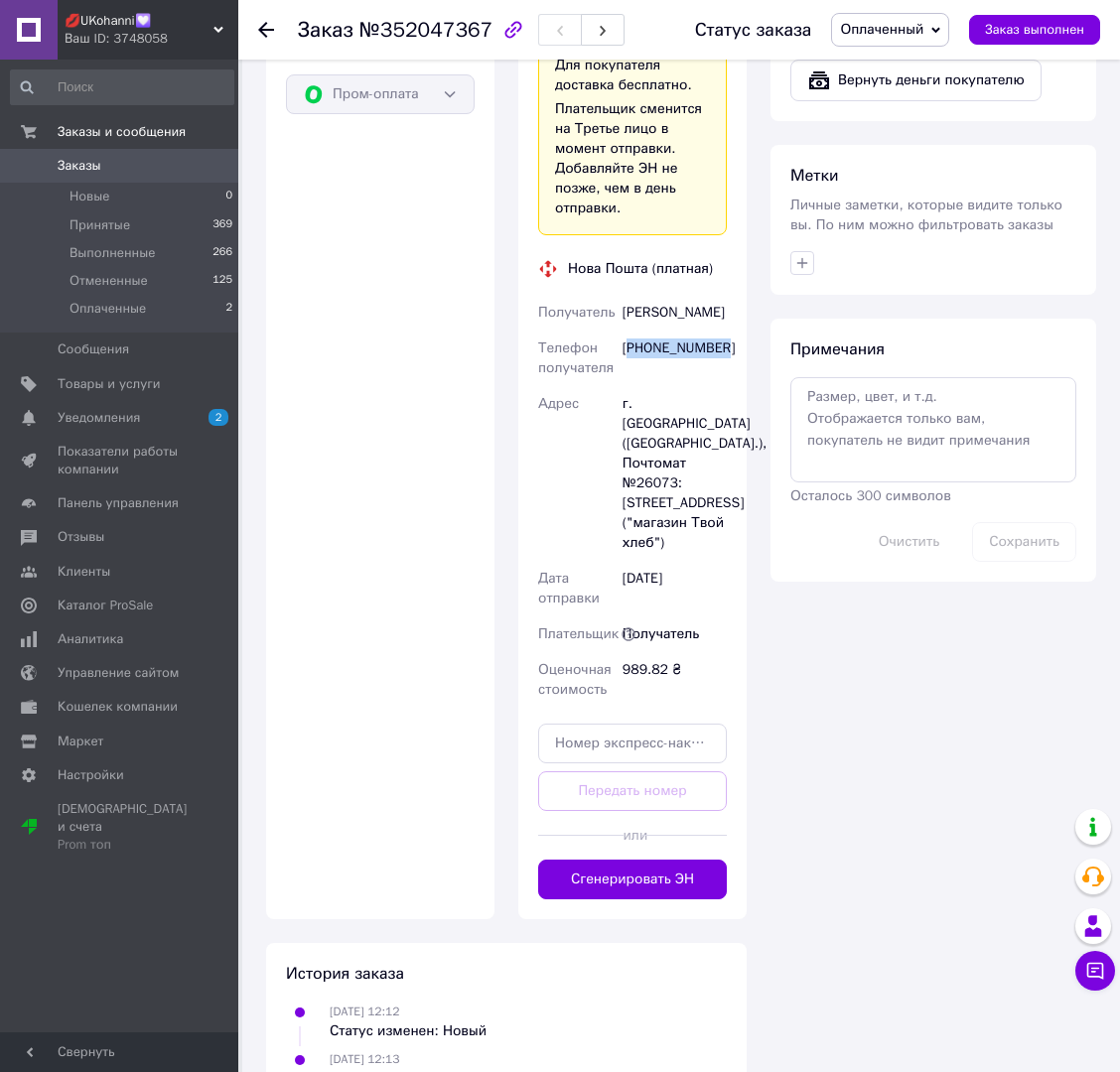 click on "[PHONE_NUMBER]" at bounding box center [674, 358] 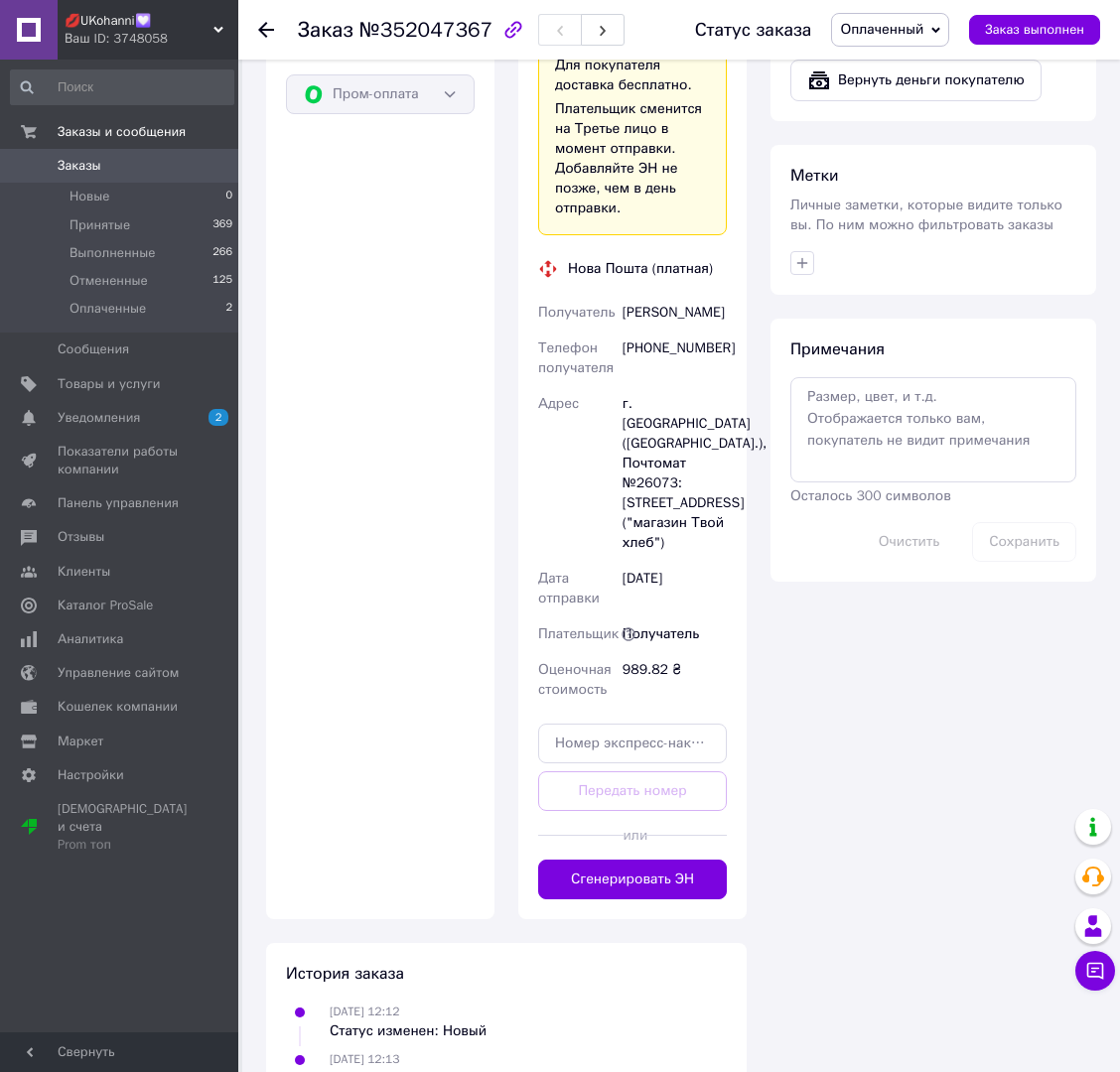 click on "Ярко Анастасия" at bounding box center (674, 313) 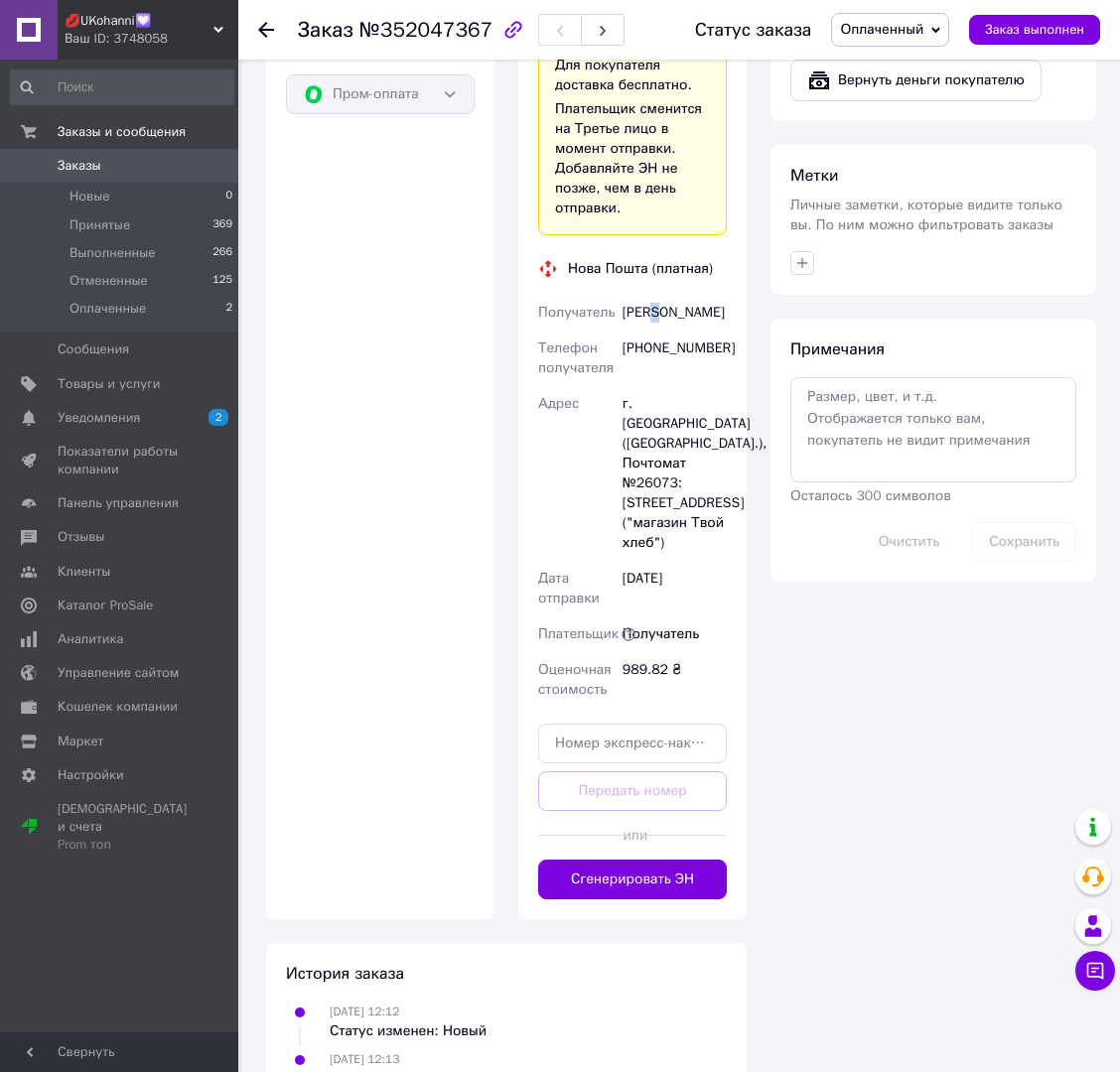 click on "Ярко Анастасия" at bounding box center [674, 313] 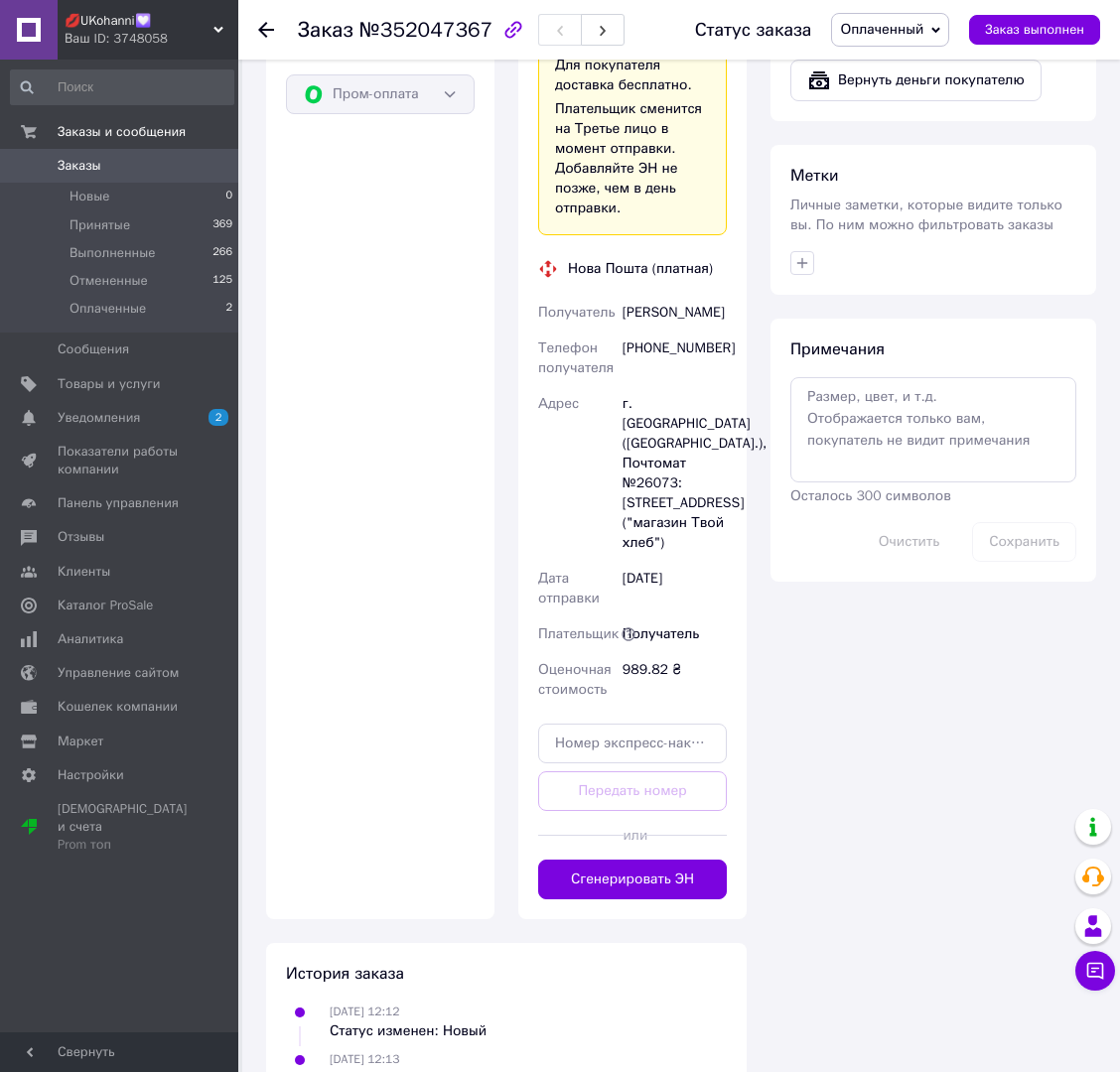 click on "Ярко Анастасия" at bounding box center [674, 313] 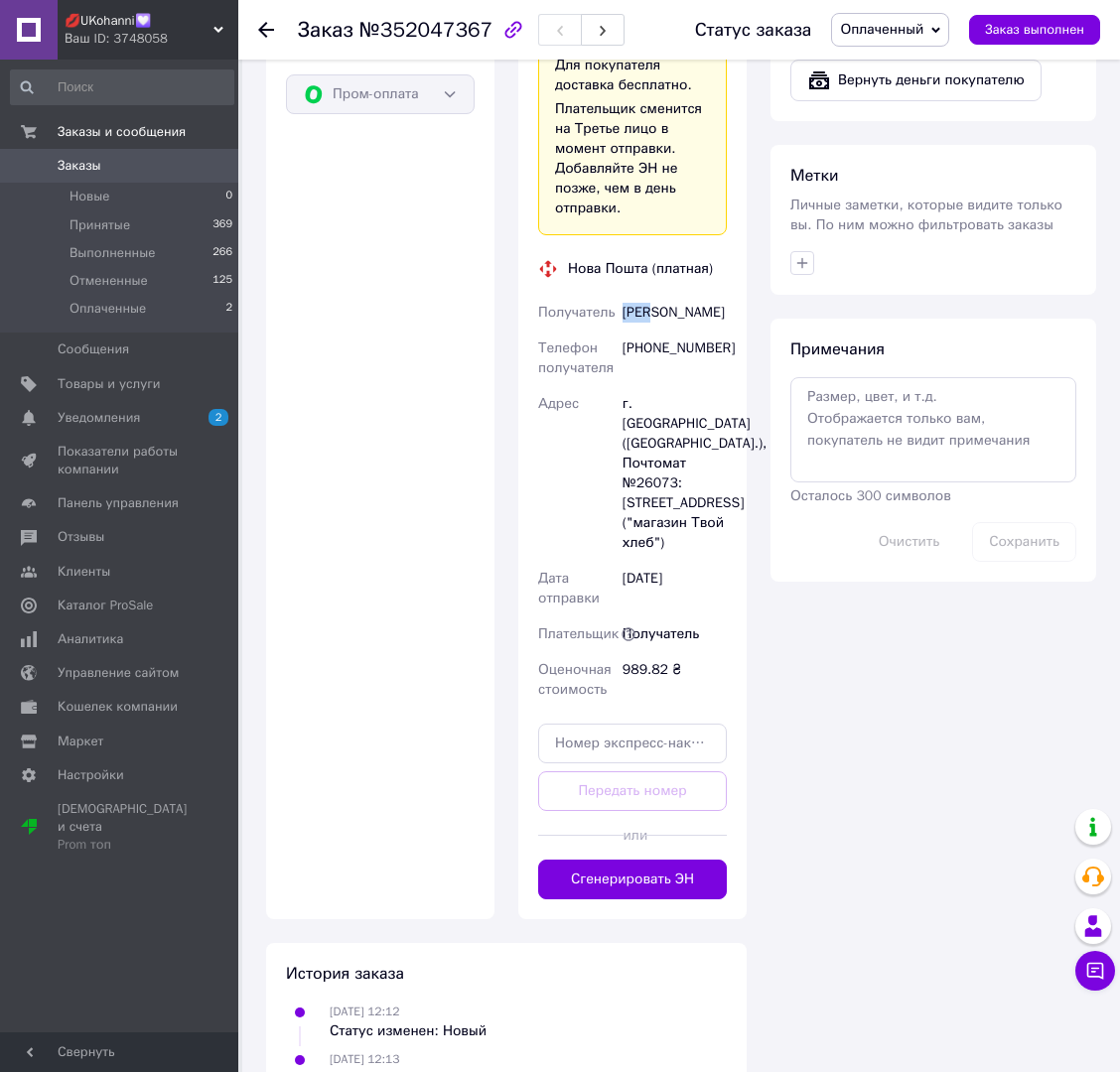 click on "Ярко Анастасия" at bounding box center (674, 313) 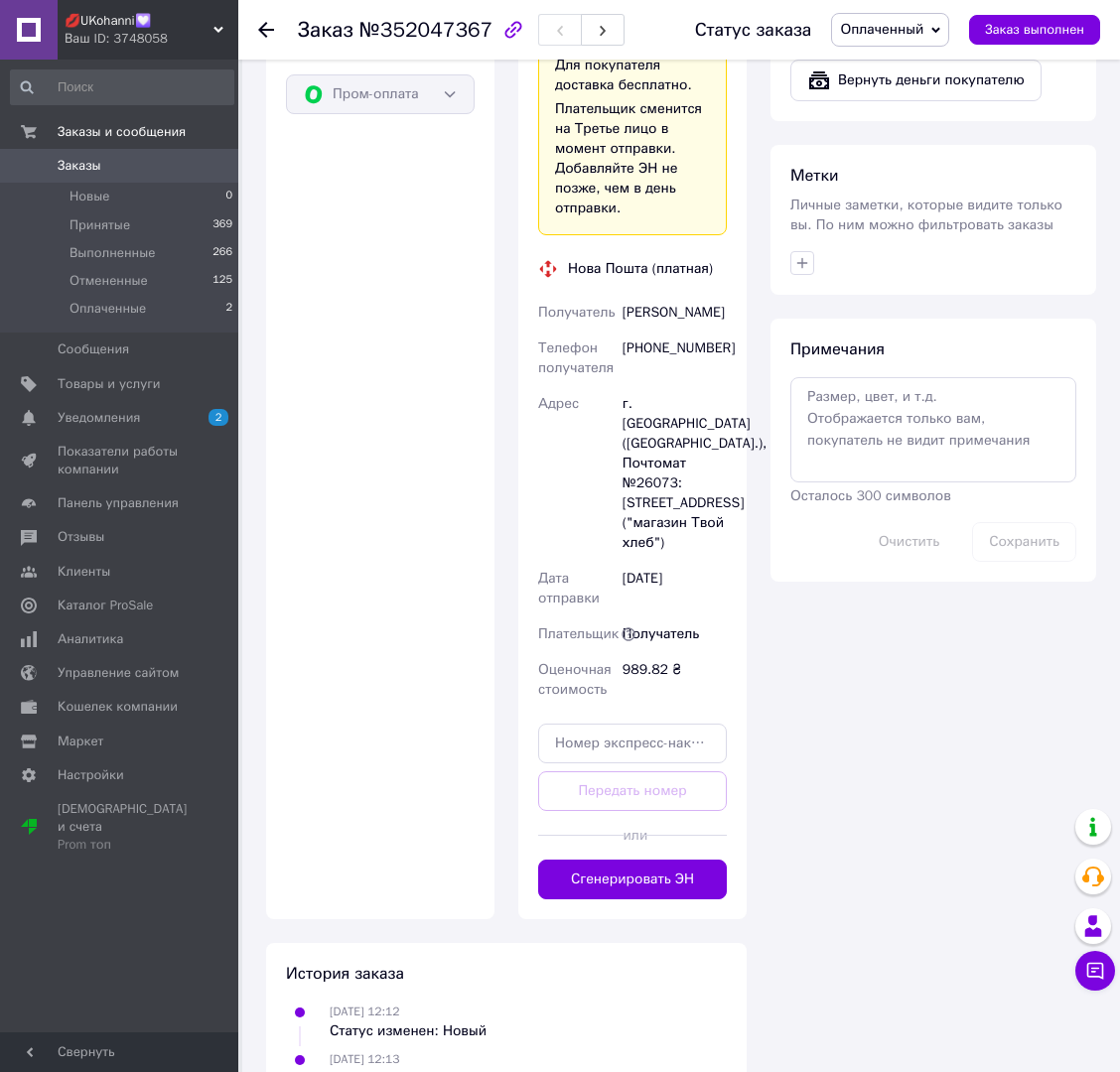 click on "Ярко Анастасия" at bounding box center [674, 313] 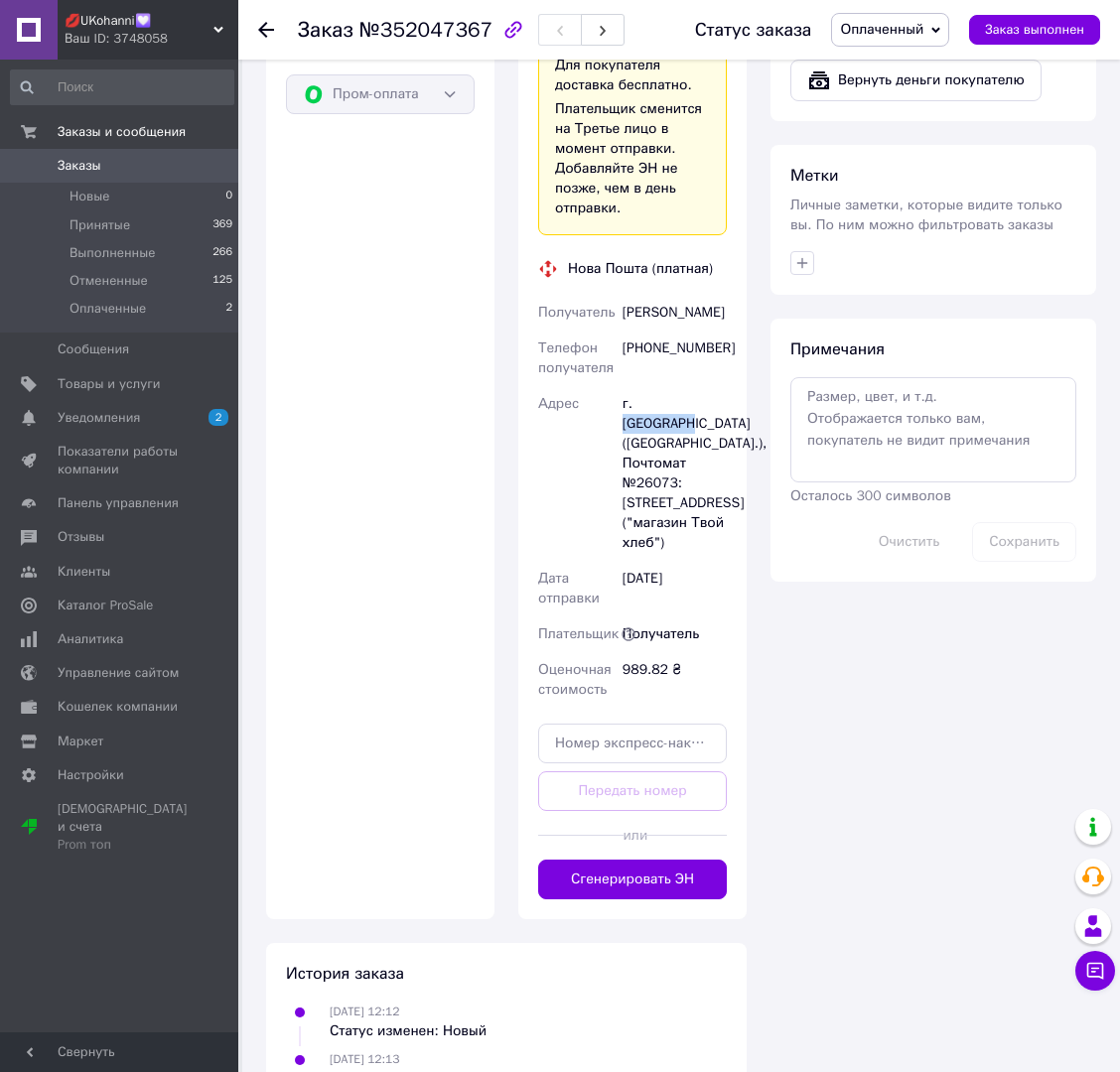 click on "г. Коростень (Житомирская обл.), Почтомат №26073: ул. Мельника, 10 ("магазин Твой хлеб")" at bounding box center [674, 473] 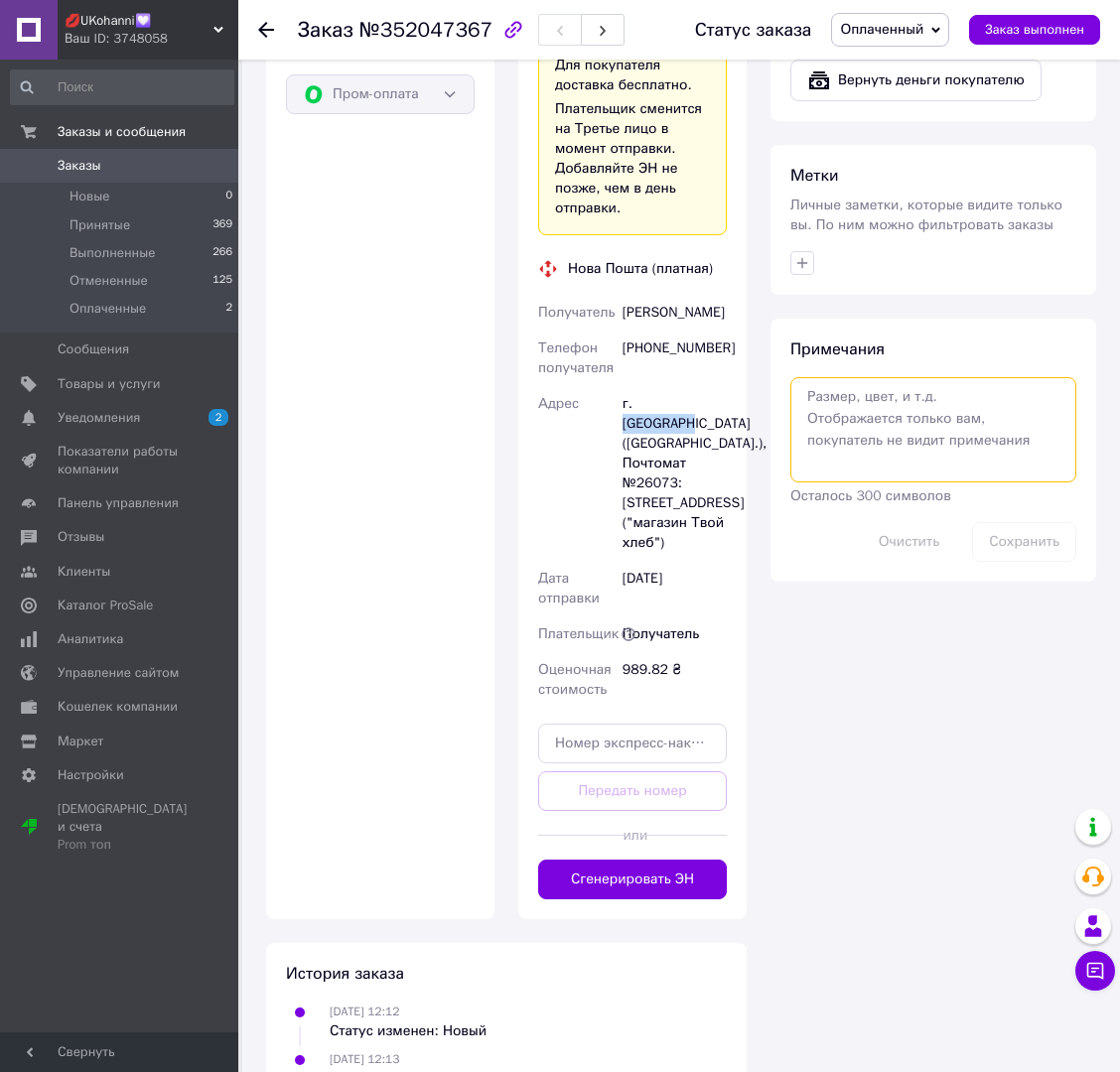 click at bounding box center (933, 430) 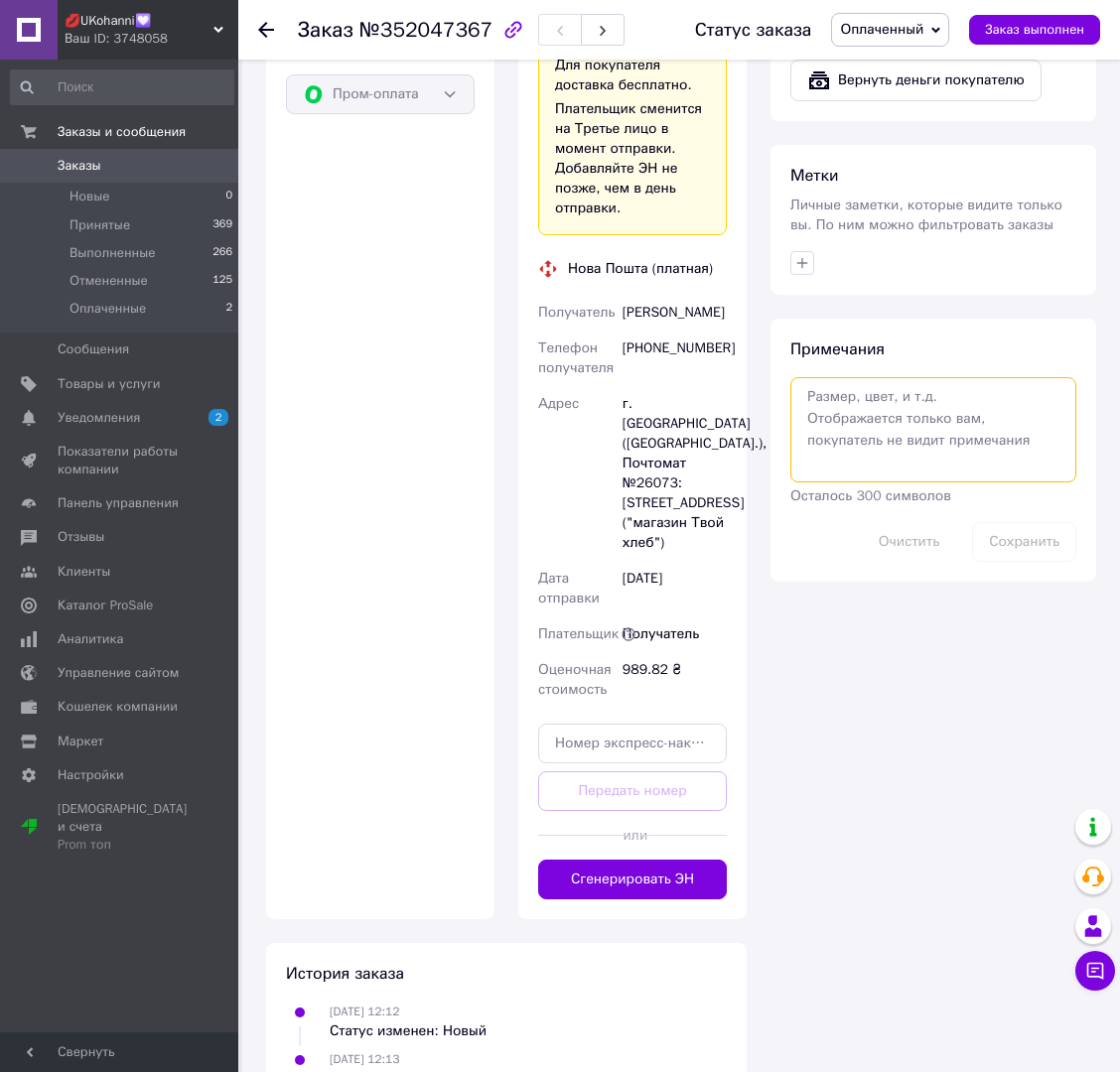 paste on "20451203050102" 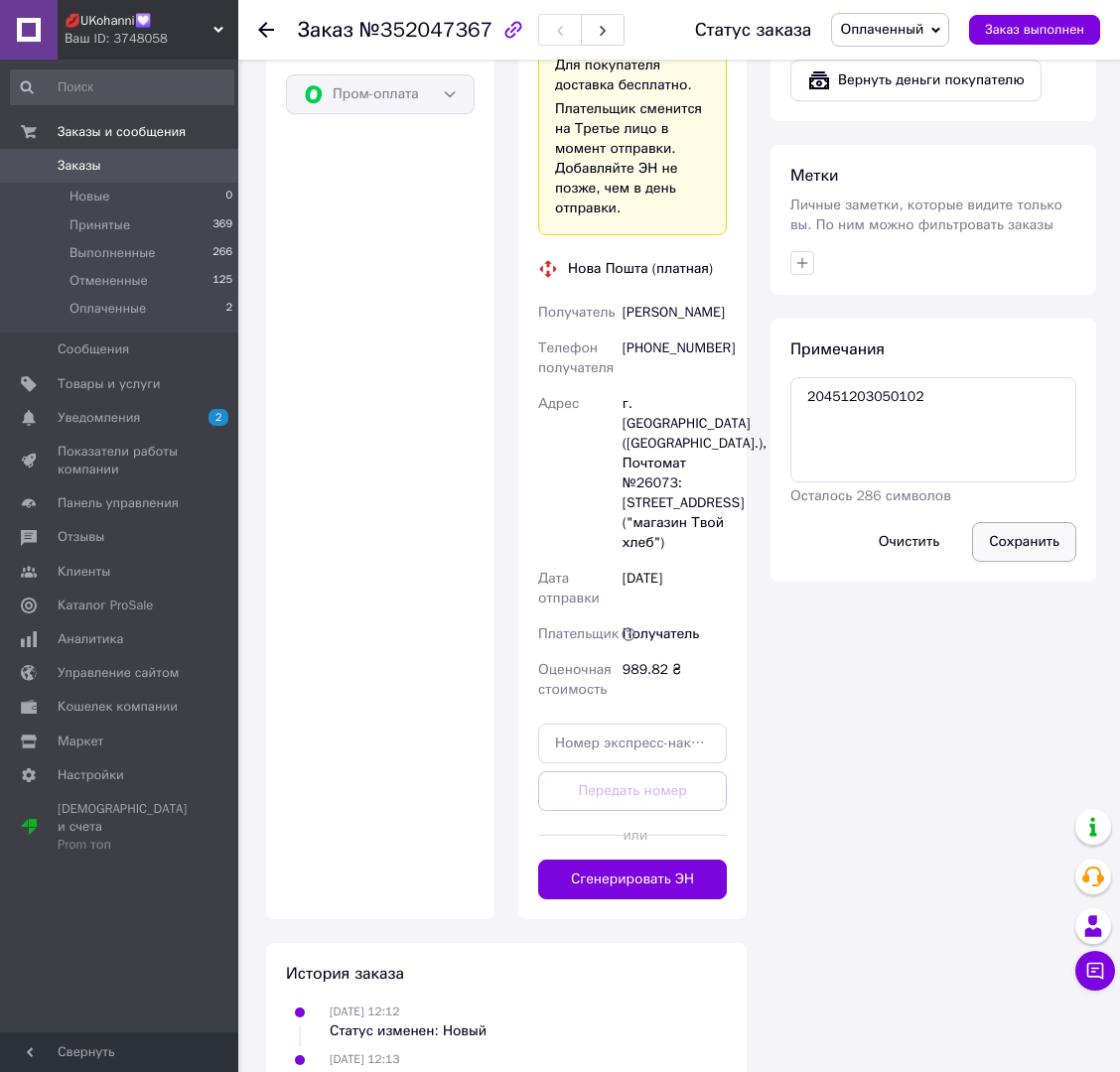 click on "Сохранить" at bounding box center [1024, 542] 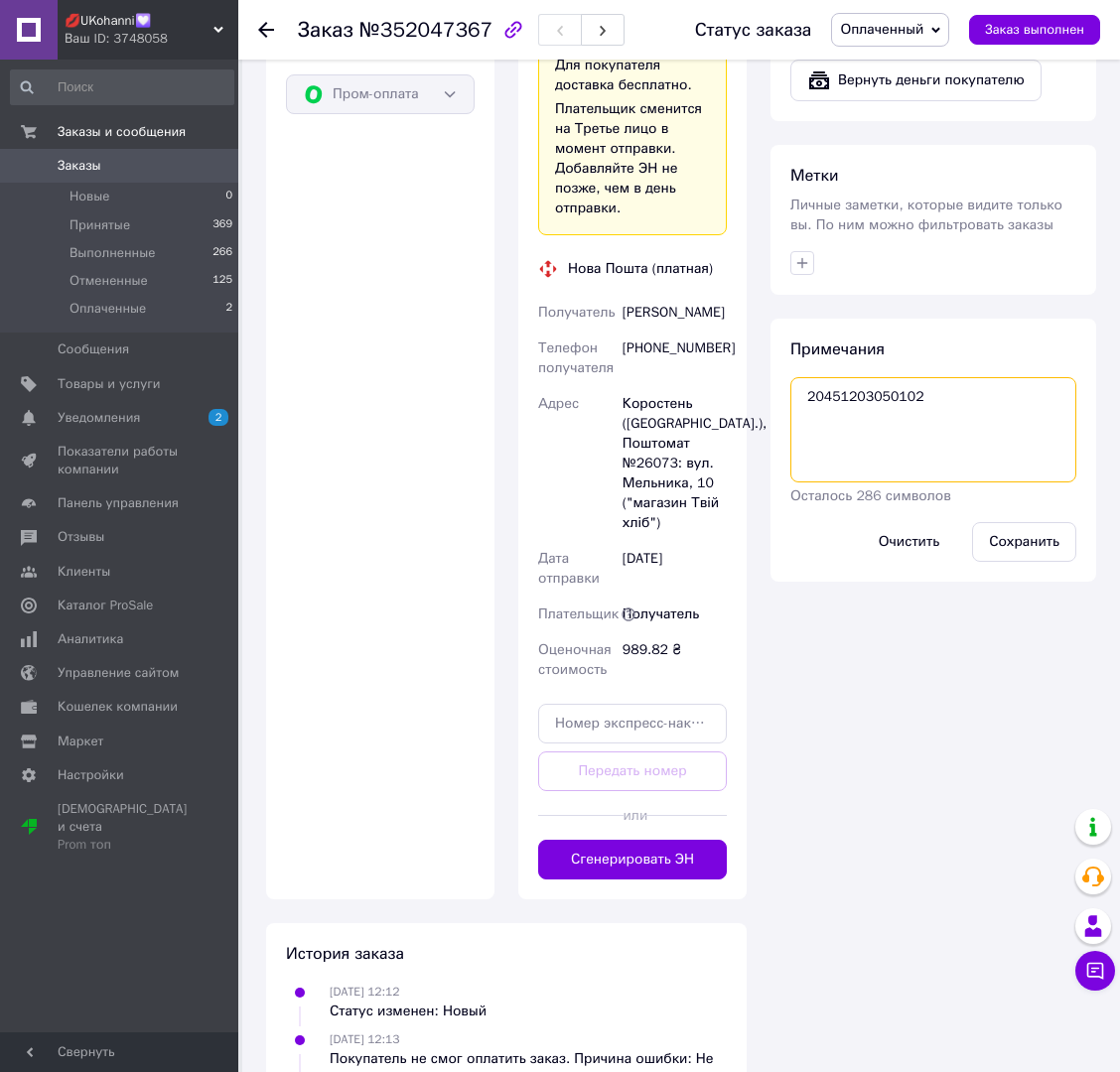 drag, startPoint x: 948, startPoint y: 388, endPoint x: 755, endPoint y: 389, distance: 193.00259 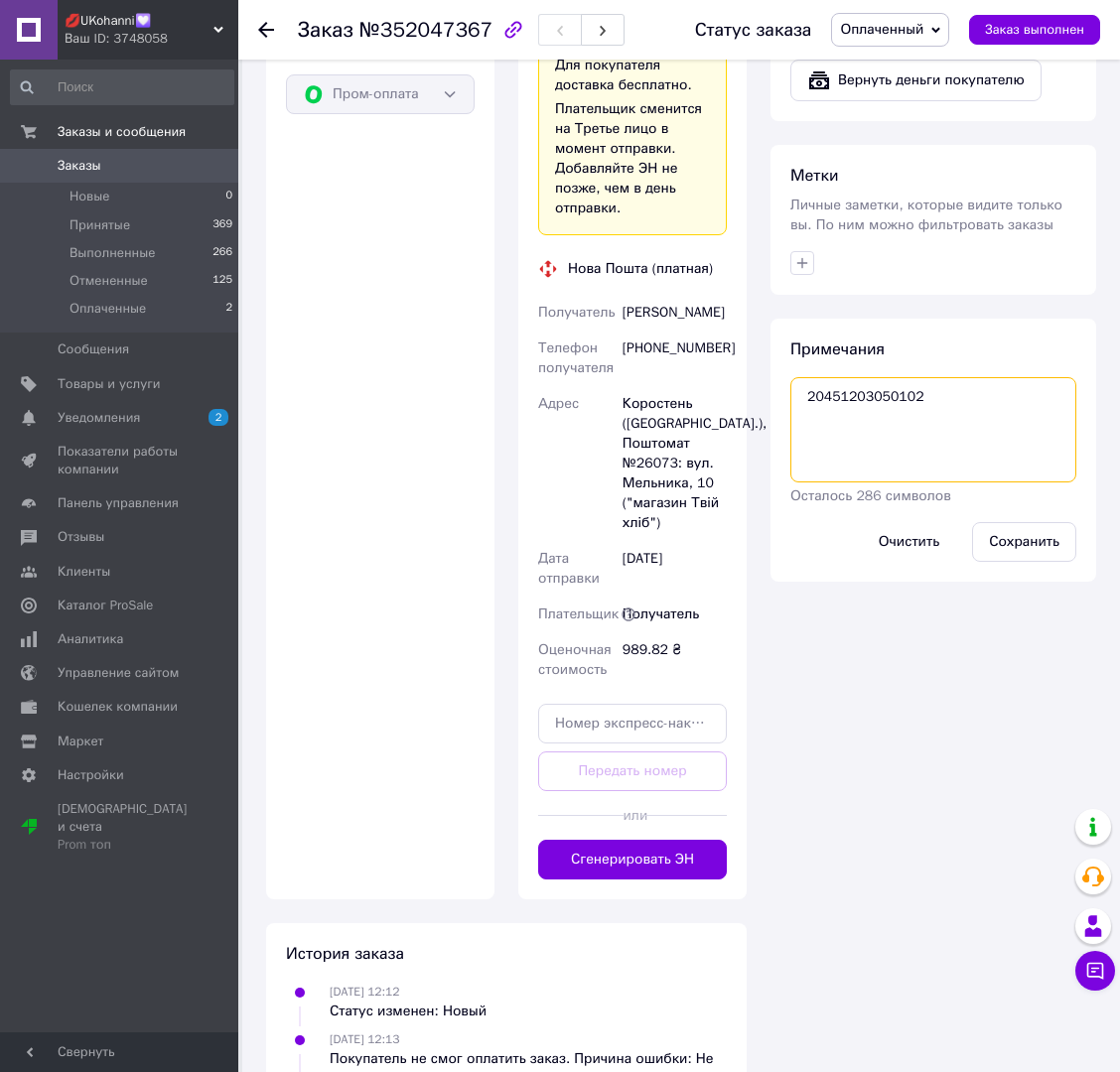 click on "Заказ с каталога Оплачено Дешевая доставка 10.07.2025 | 12:12 Товары в заказе (1) - 22% Вакуумный стимулятор Satisfyer 1 Number One PRO NG Германия Готово к отправке 989,82 ₴   1 269 ₴ Артикул: 698 Каталог ProSale: 84.93 ₴  1 шт. 989,82 ₴ Покупатель Ярко Анастасия 1 заказ у вас на 989,82 ₴ Без рейтинга   Добавить отзыв +380989640431 Оплата Оплачено Пром-оплата Доставка Редактировать «Дешевая доставка»   для продавца Новой Почтой на Prom. Доставку оплачивают: 30 ₴   — продавец , при заказе от 700 ₴, когда он
получен покупателем (списываются с Баланса); остаток — Prom. Нова Пошта (платная) Получатель" at bounding box center (681, 261) 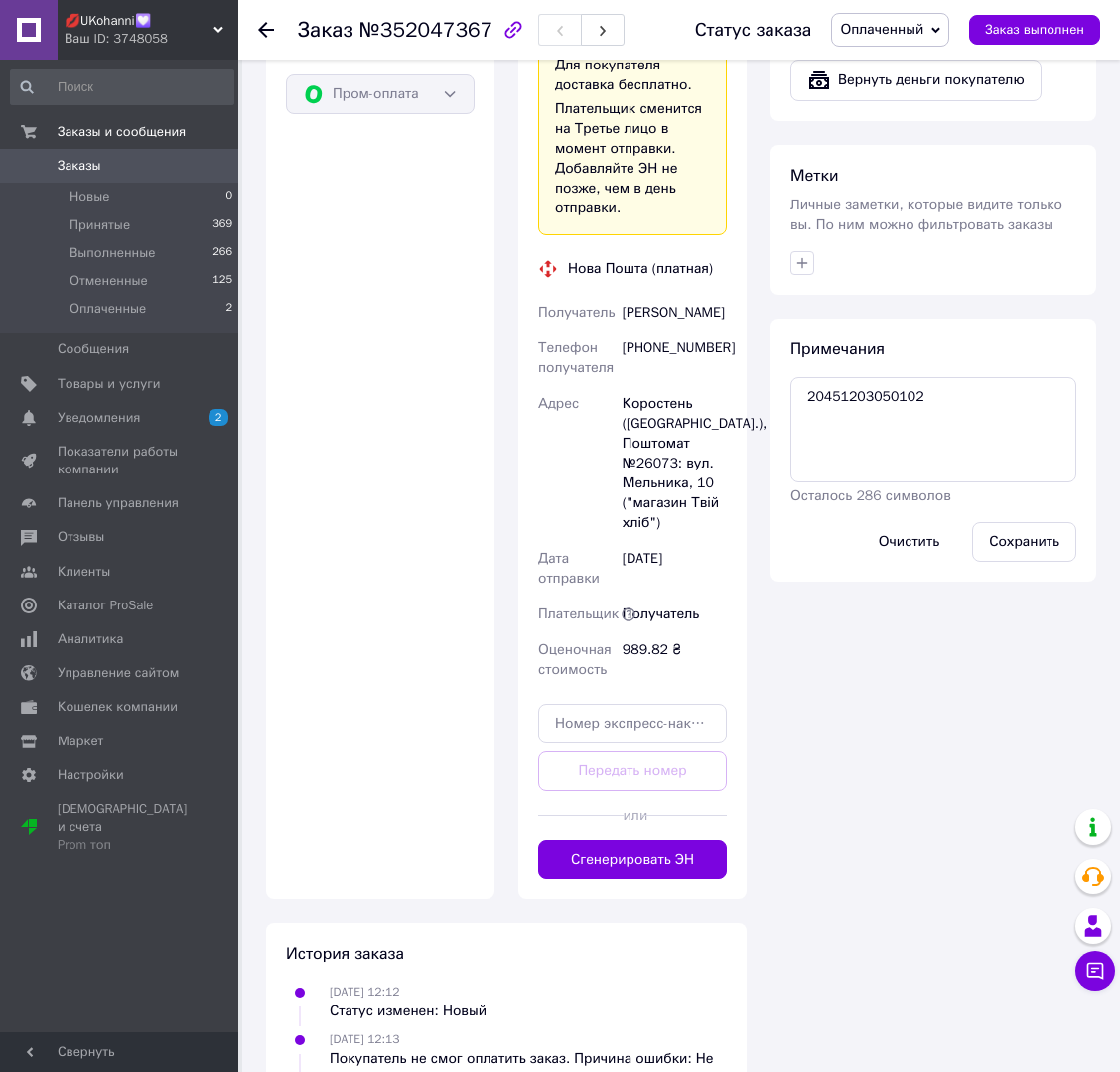 drag, startPoint x: 738, startPoint y: 265, endPoint x: 605, endPoint y: 271, distance: 133.13527 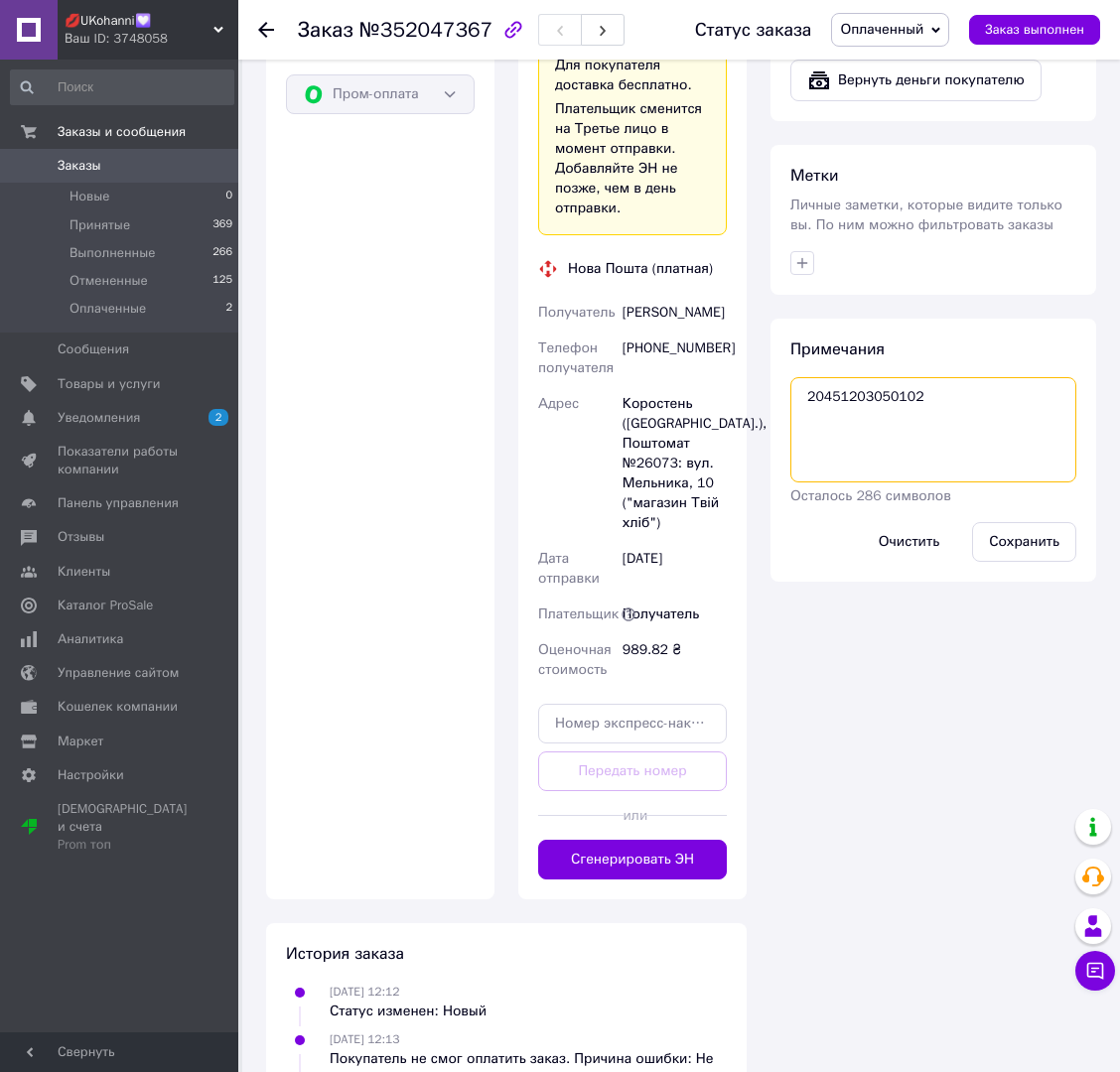 click on "20451203050102" at bounding box center [933, 430] 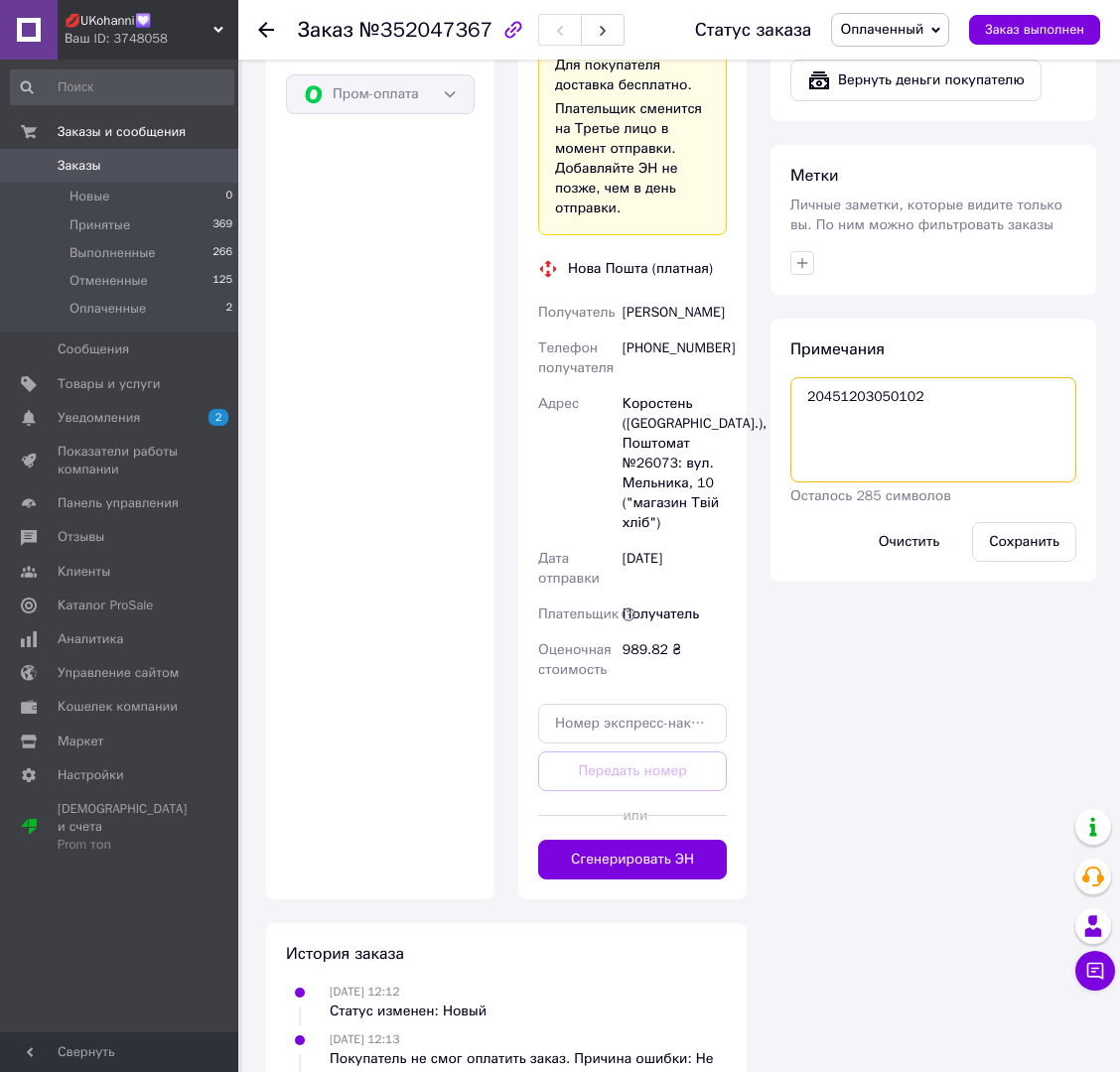 paste on "№88308" 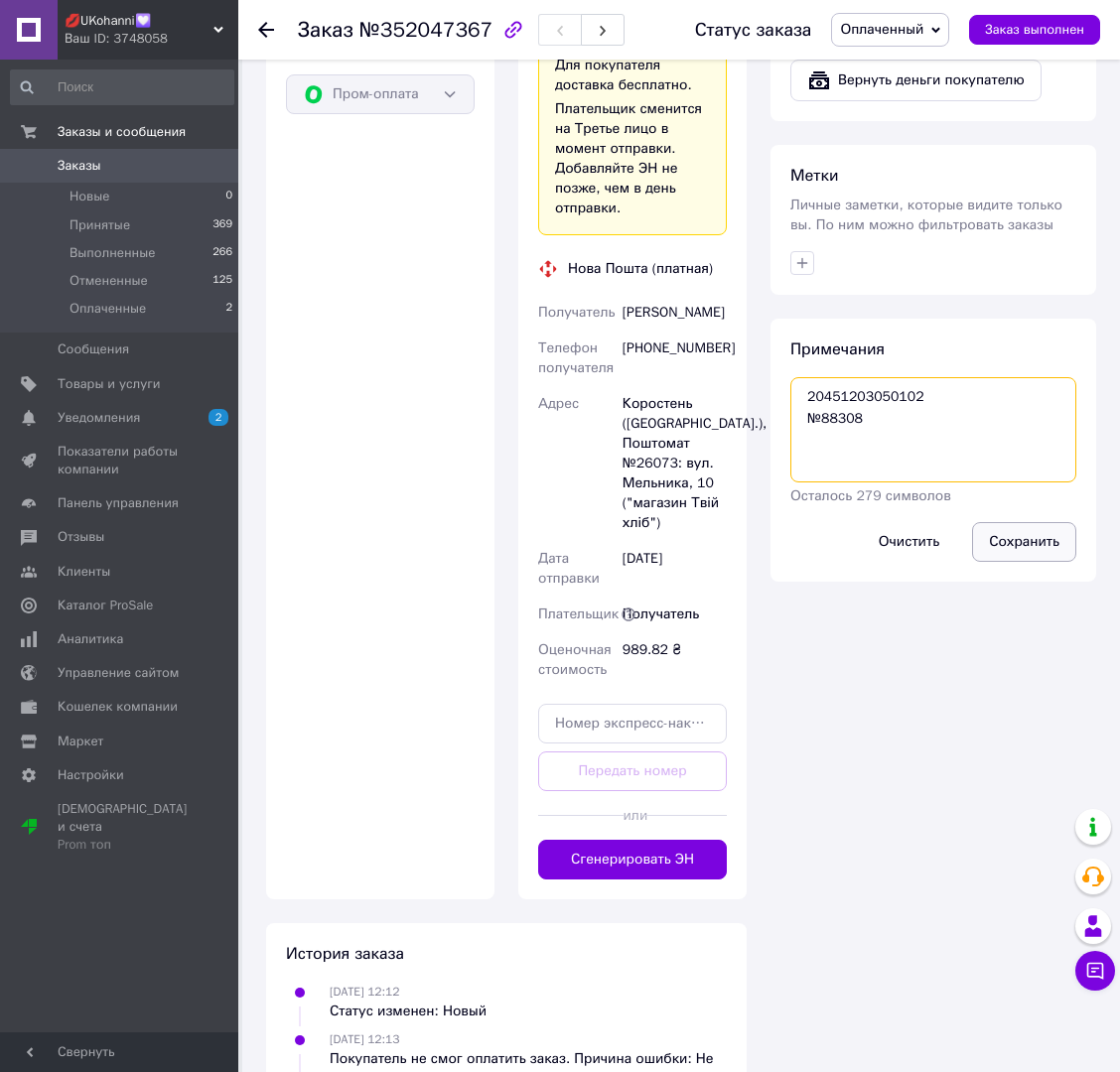 type on "20451203050102
№88308" 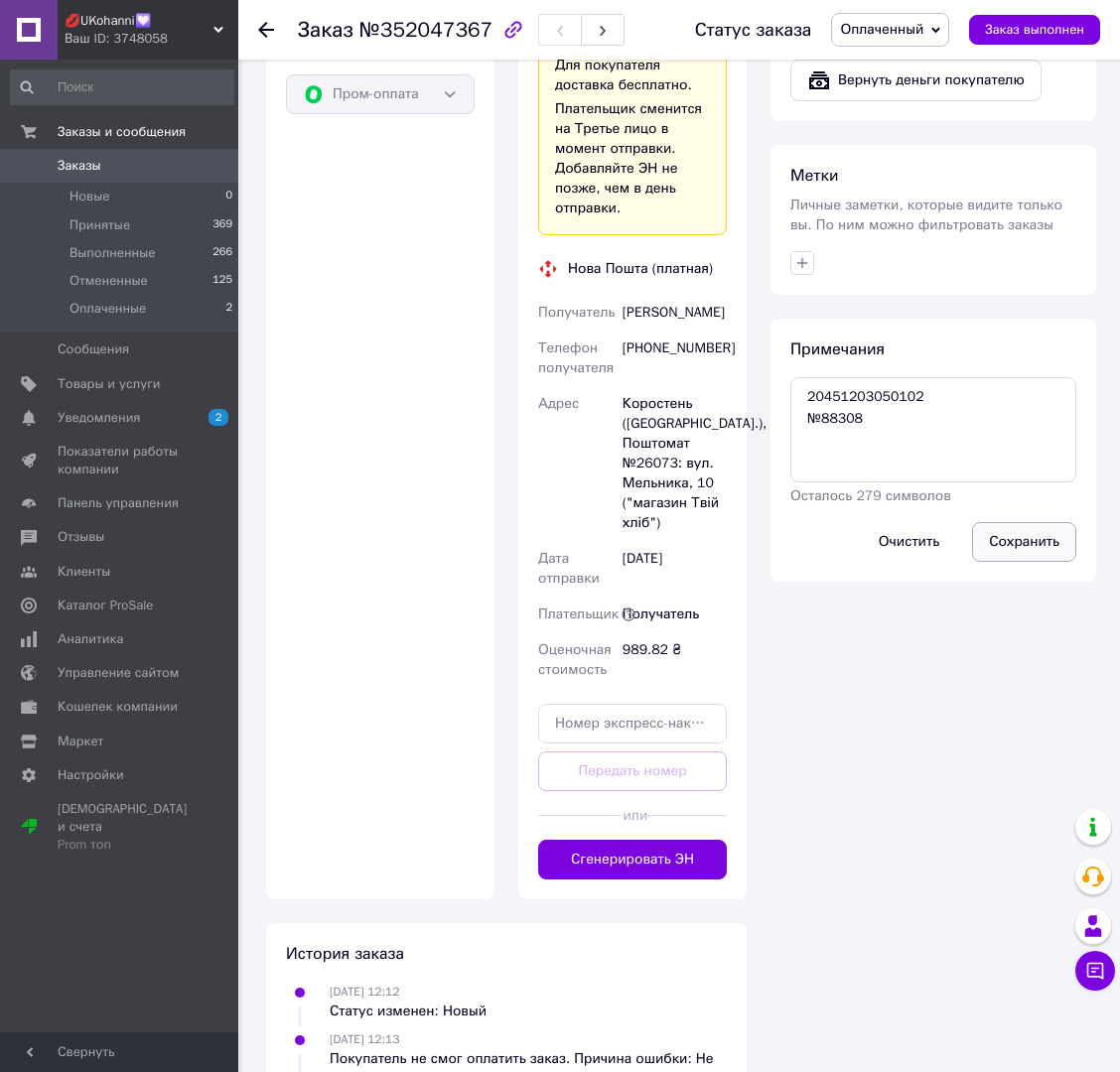 click on "Сохранить" at bounding box center (1024, 542) 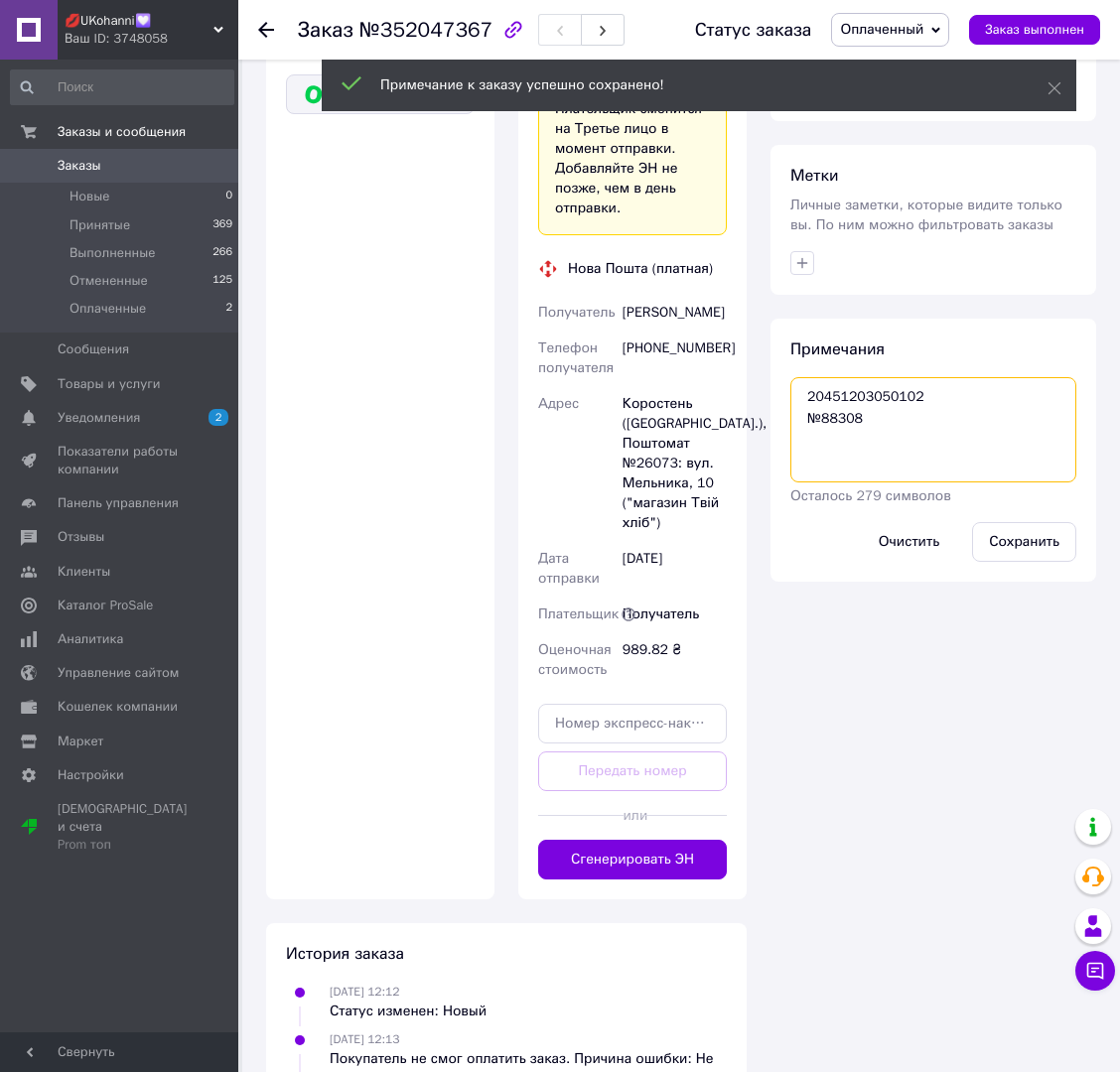 drag, startPoint x: 883, startPoint y: 401, endPoint x: 797, endPoint y: 363, distance: 94.02127 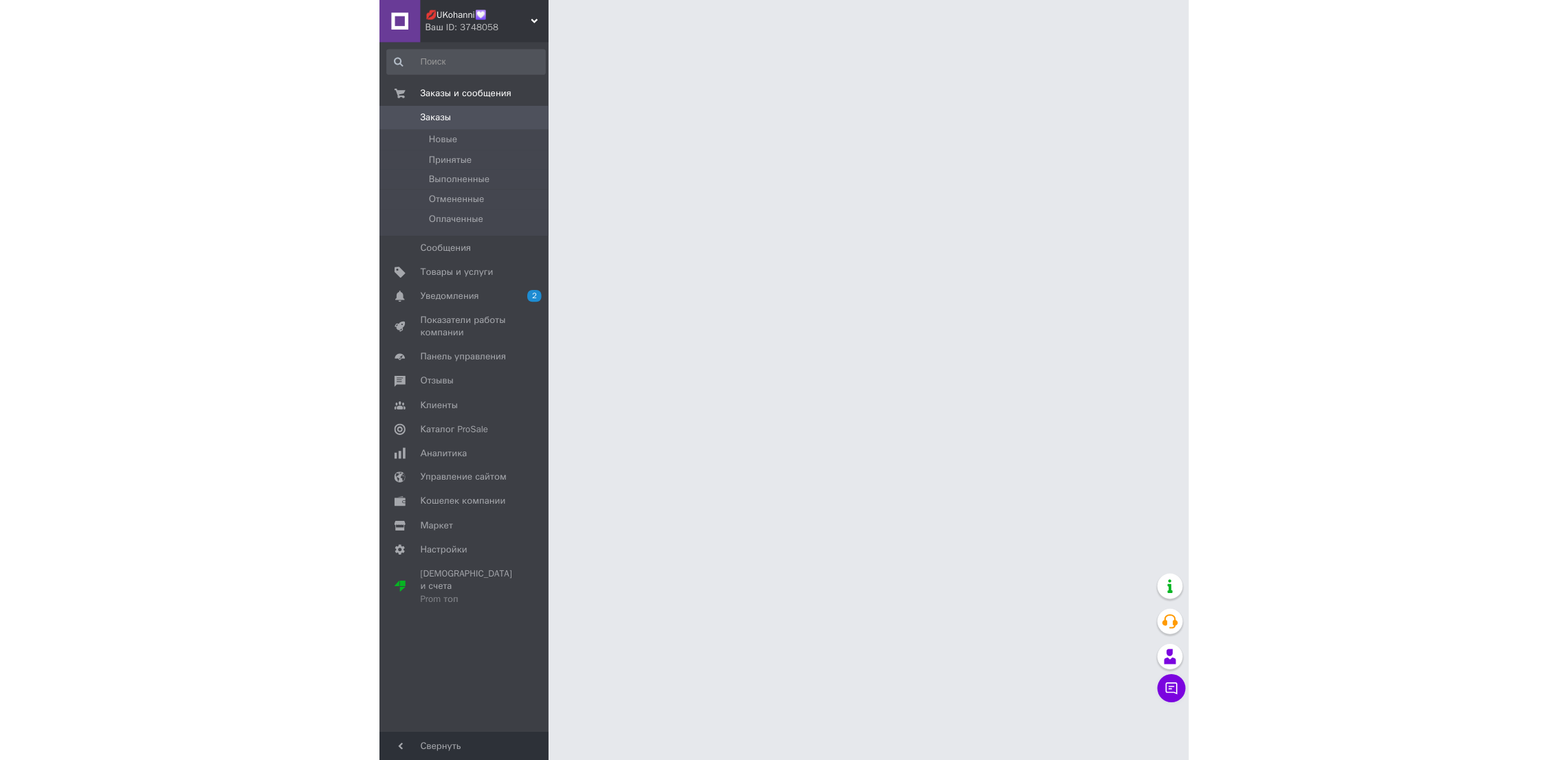 scroll, scrollTop: 0, scrollLeft: 0, axis: both 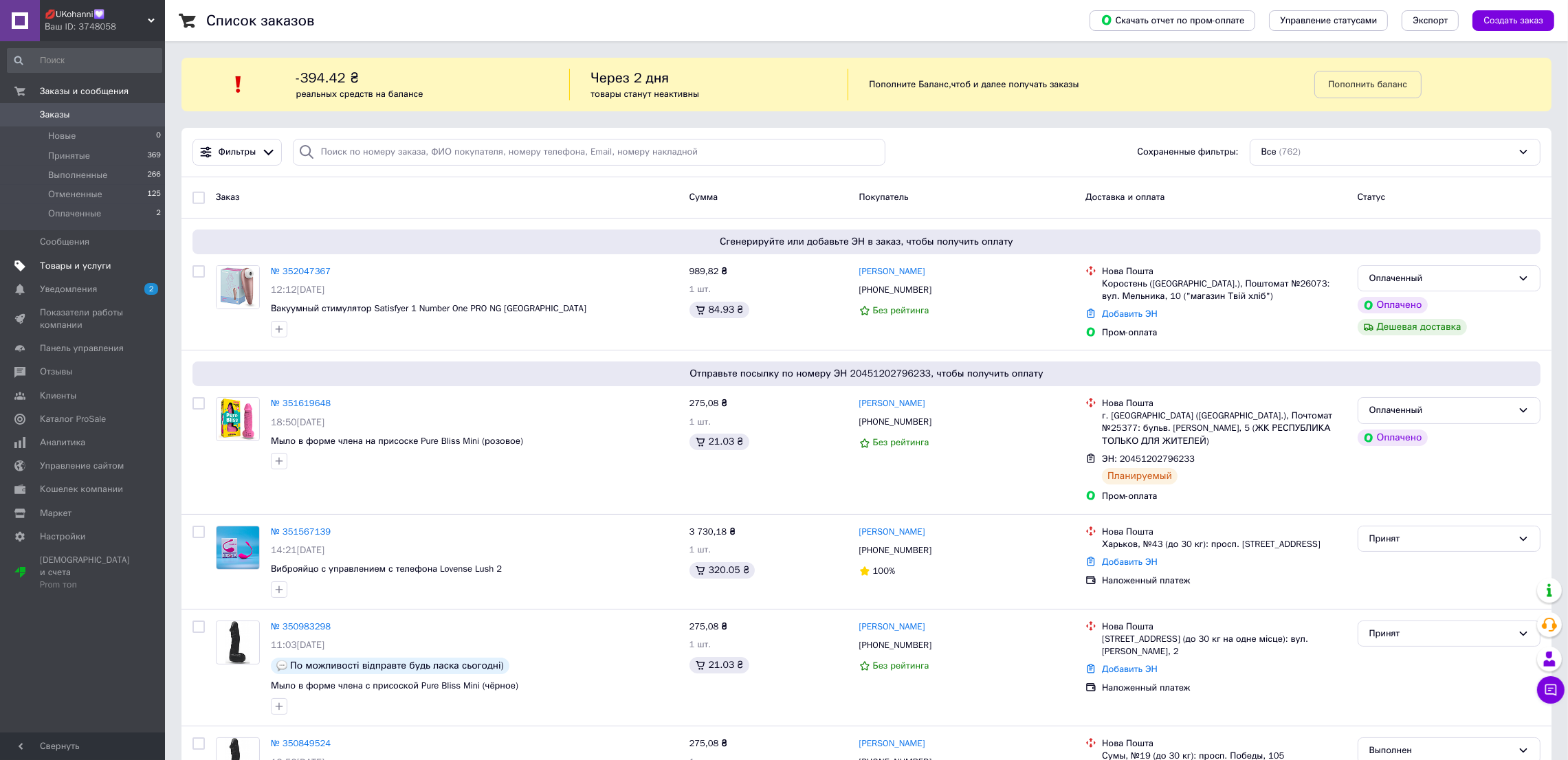 click on "Товары и услуги" at bounding box center [76, 266] 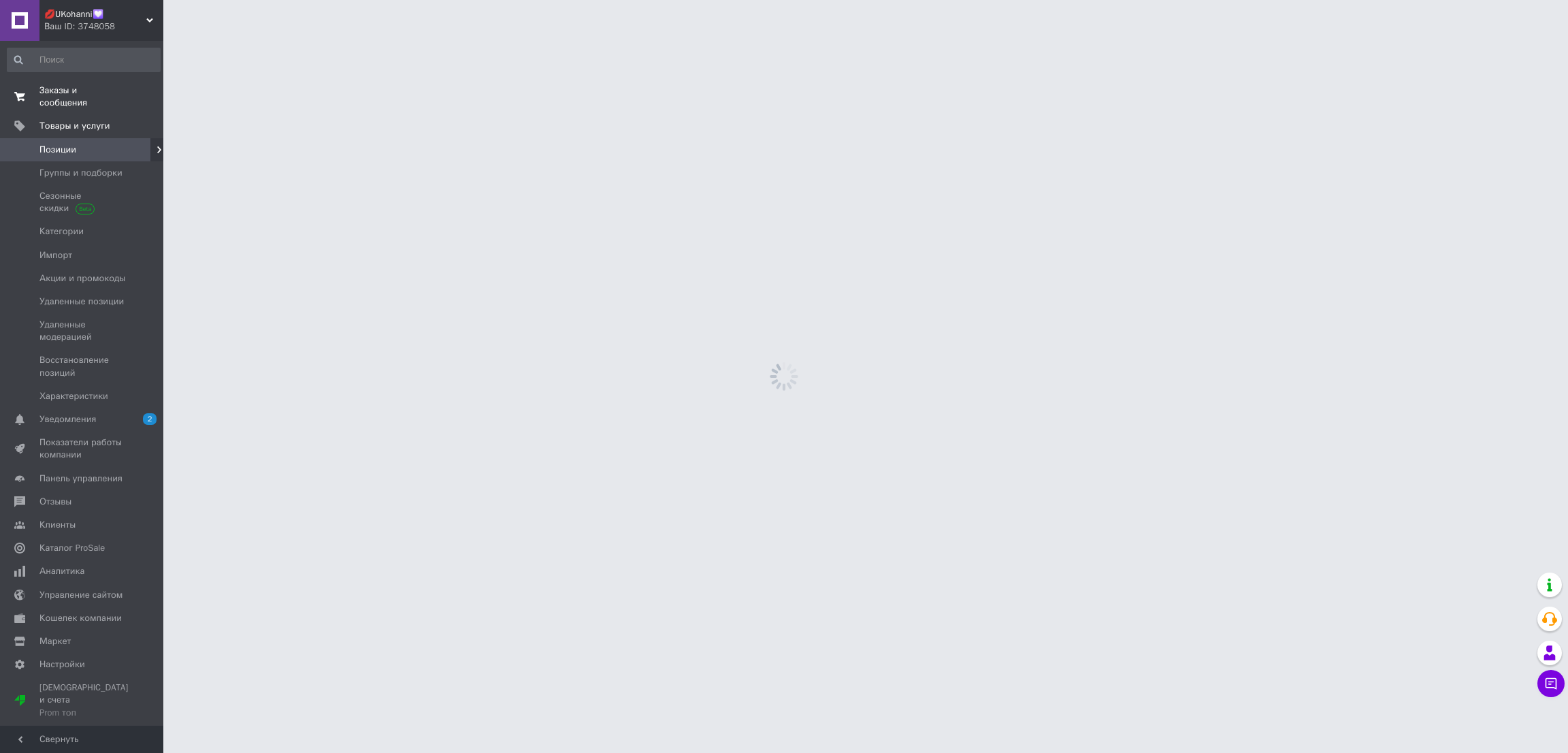 click on "0 0" at bounding box center [144, 97] 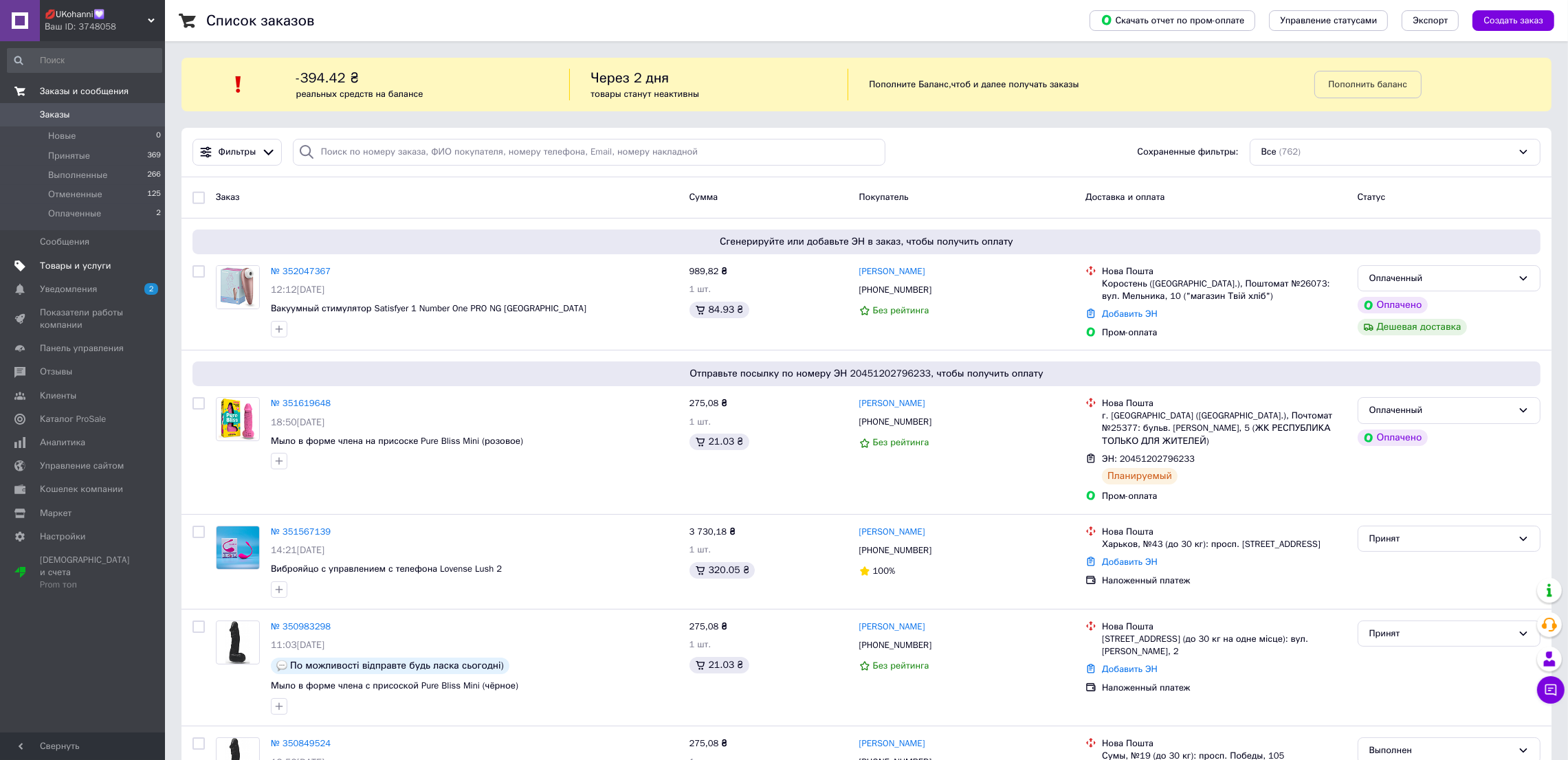 click on "Товары и услуги" at bounding box center (85, 266) 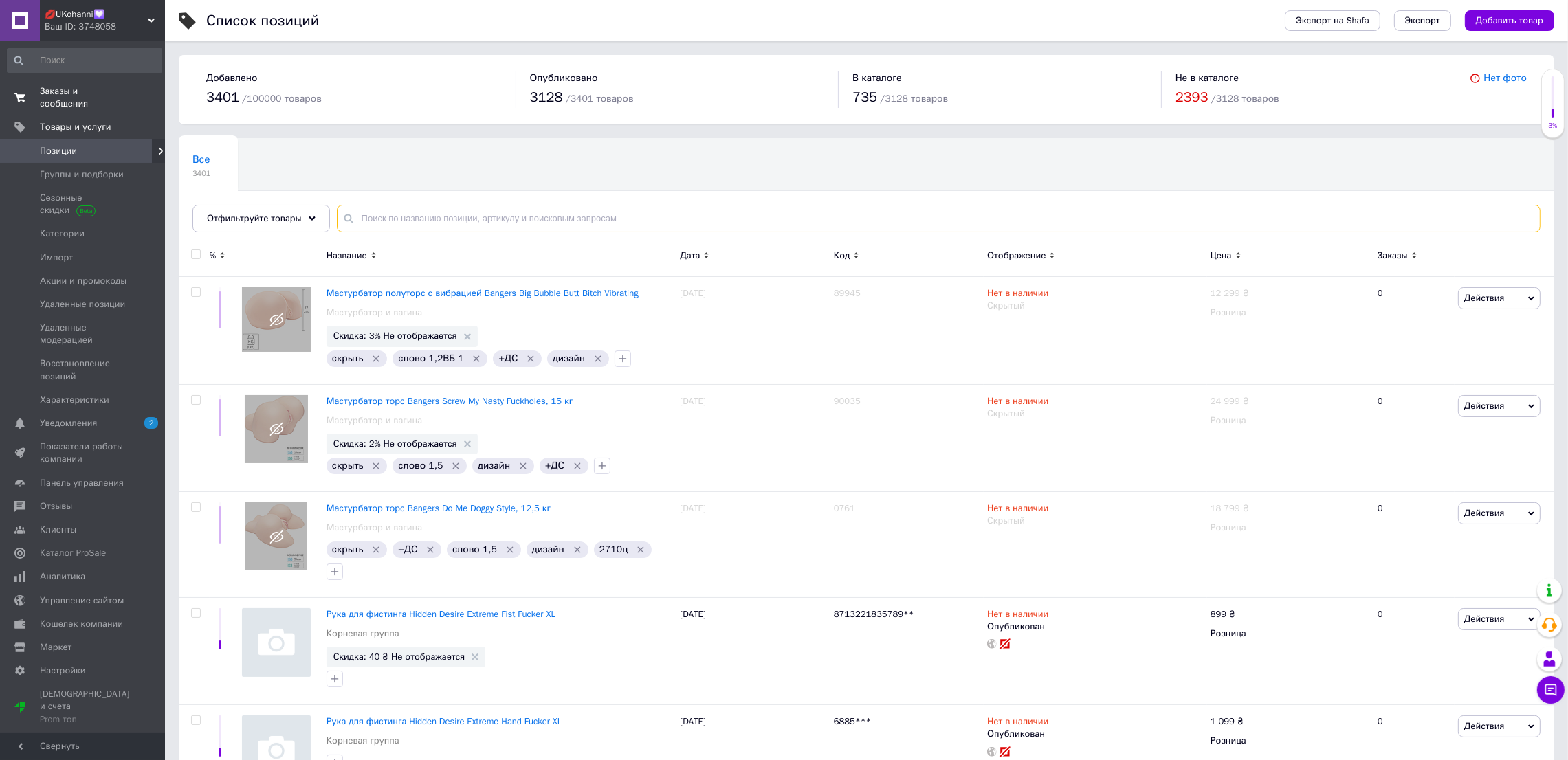 click at bounding box center [938, 219] 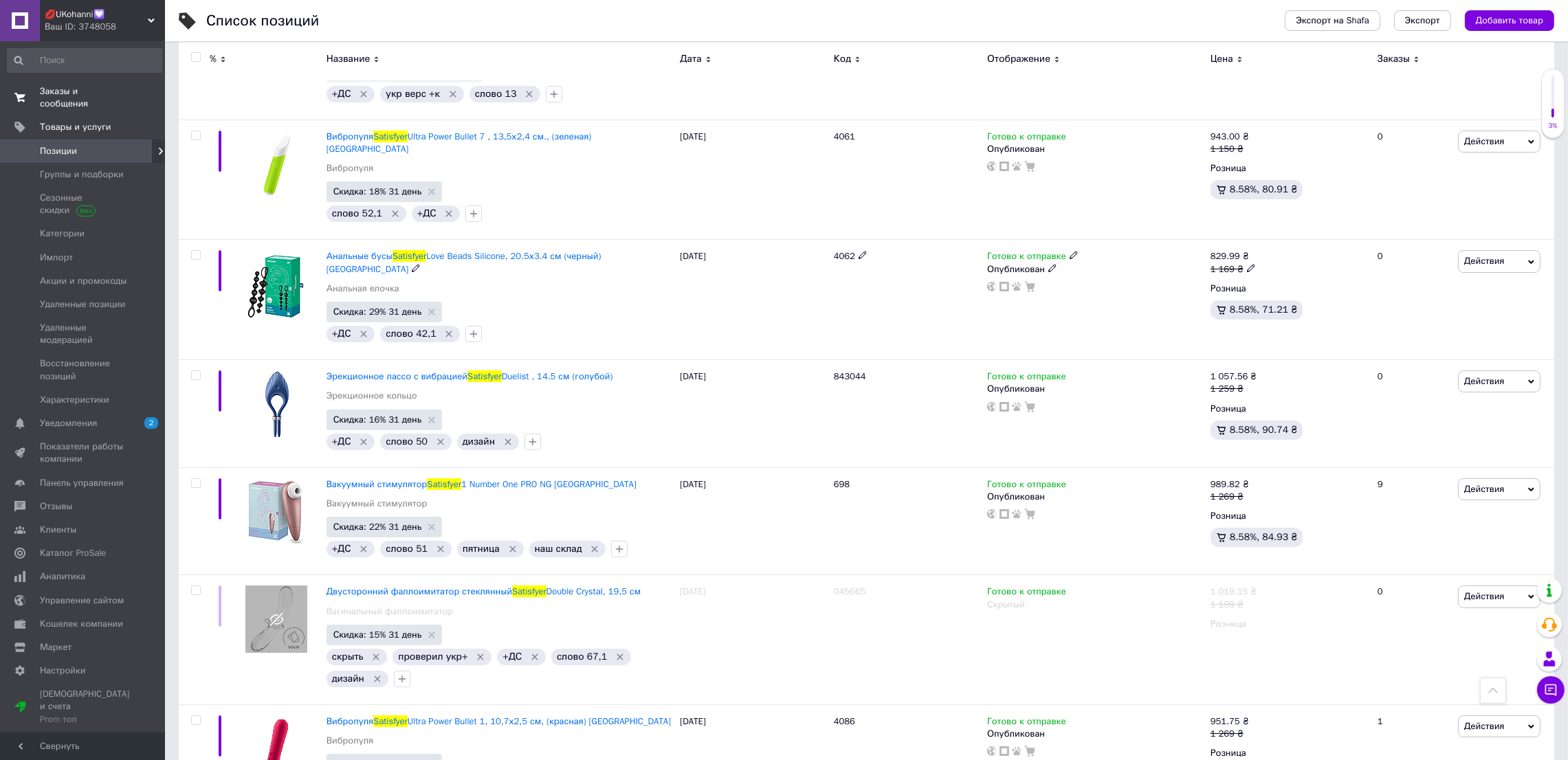 scroll, scrollTop: 7474, scrollLeft: 0, axis: vertical 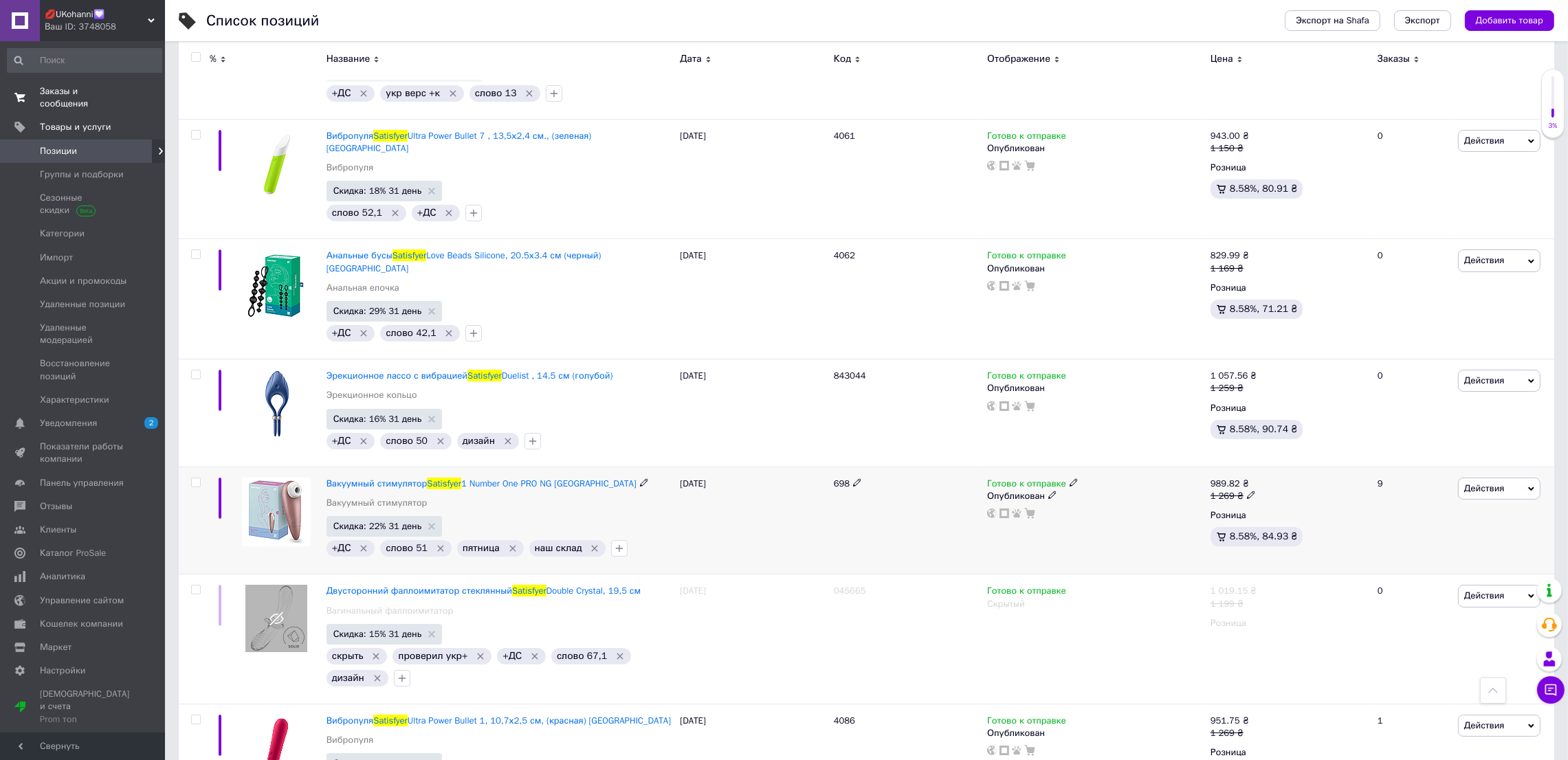 click on "Готово к отправке" at bounding box center (1026, 485) 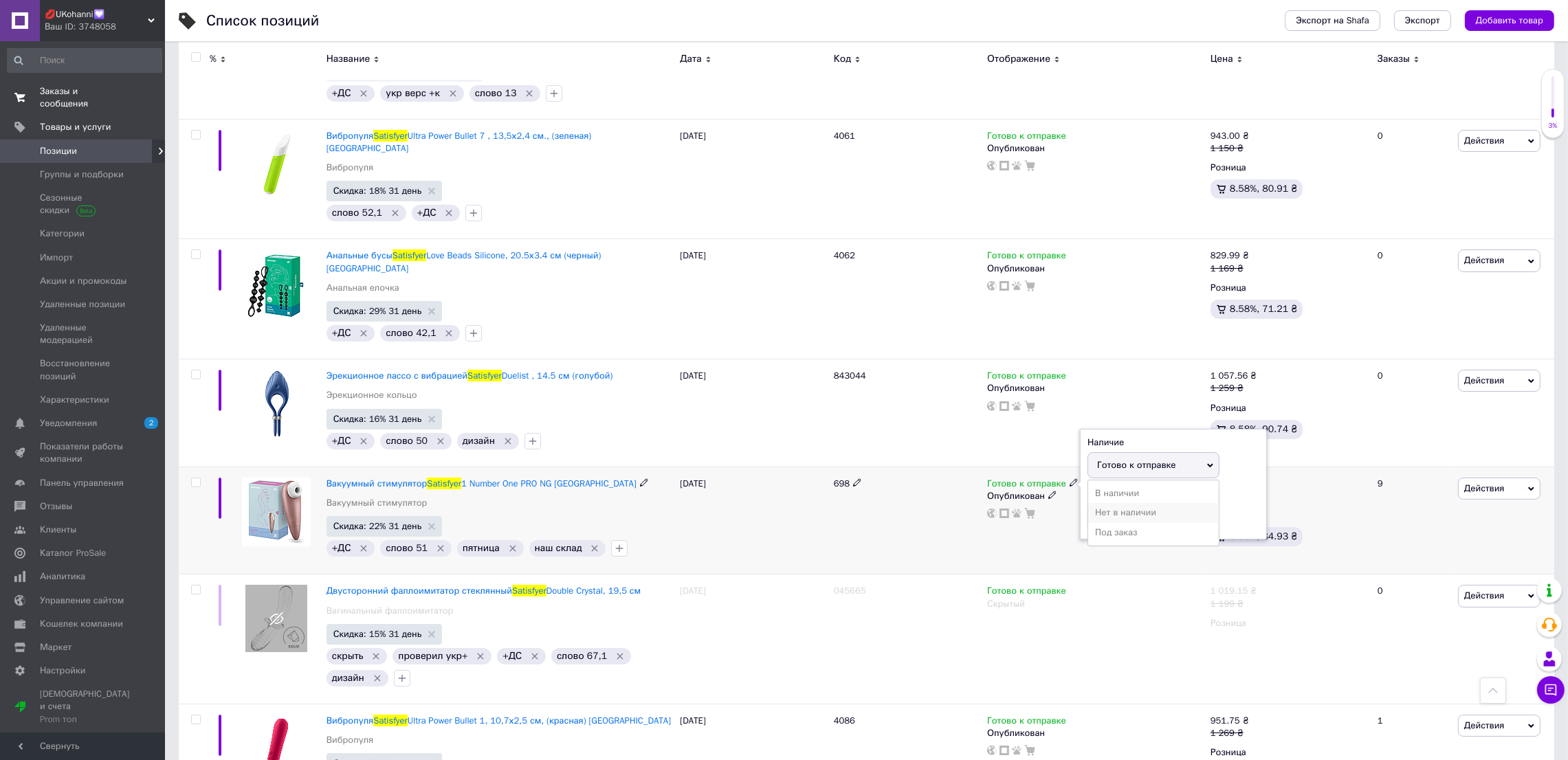 click on "Нет в наличии" at bounding box center [1153, 513] 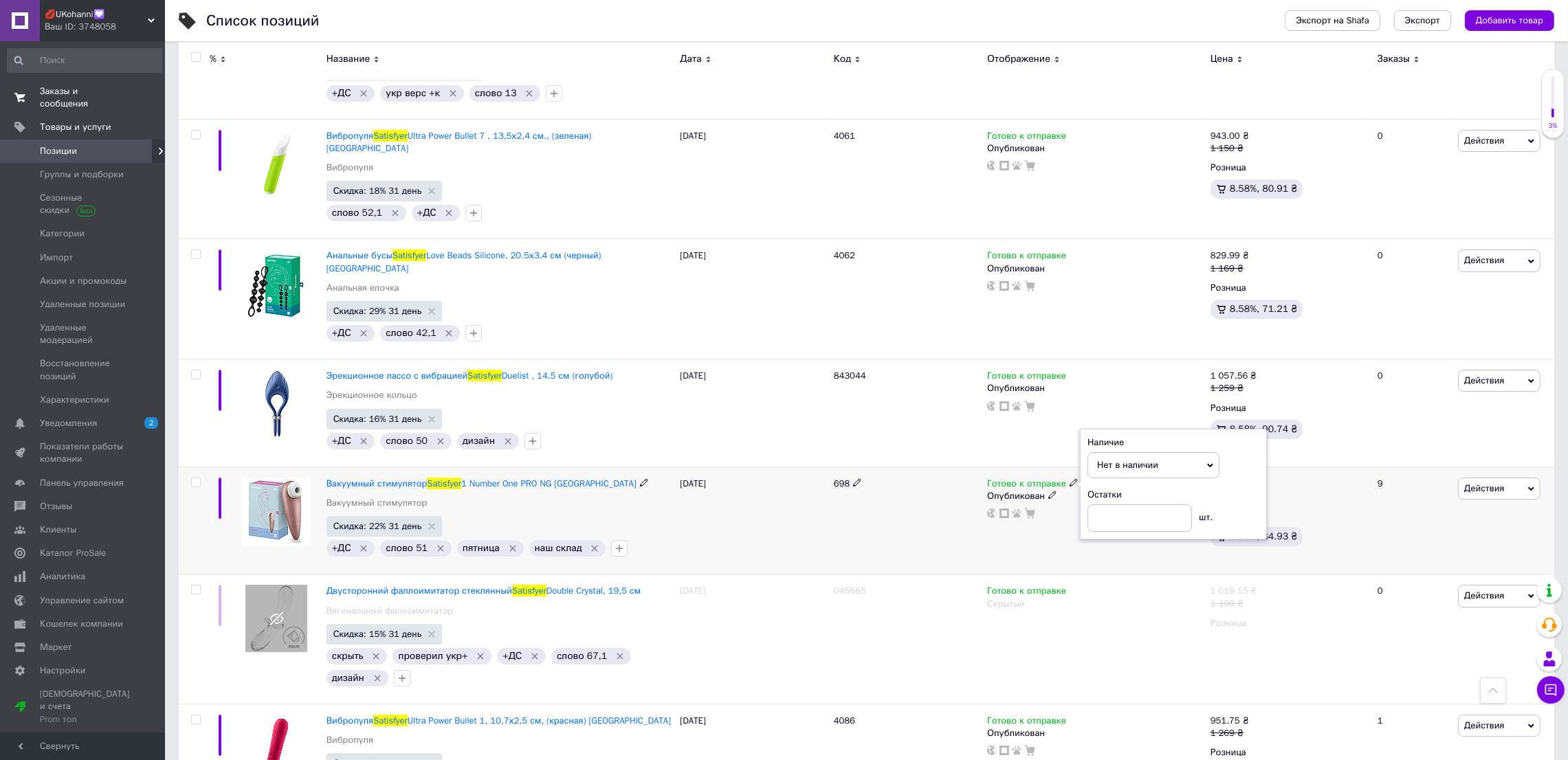 click on "698" at bounding box center (907, 520) 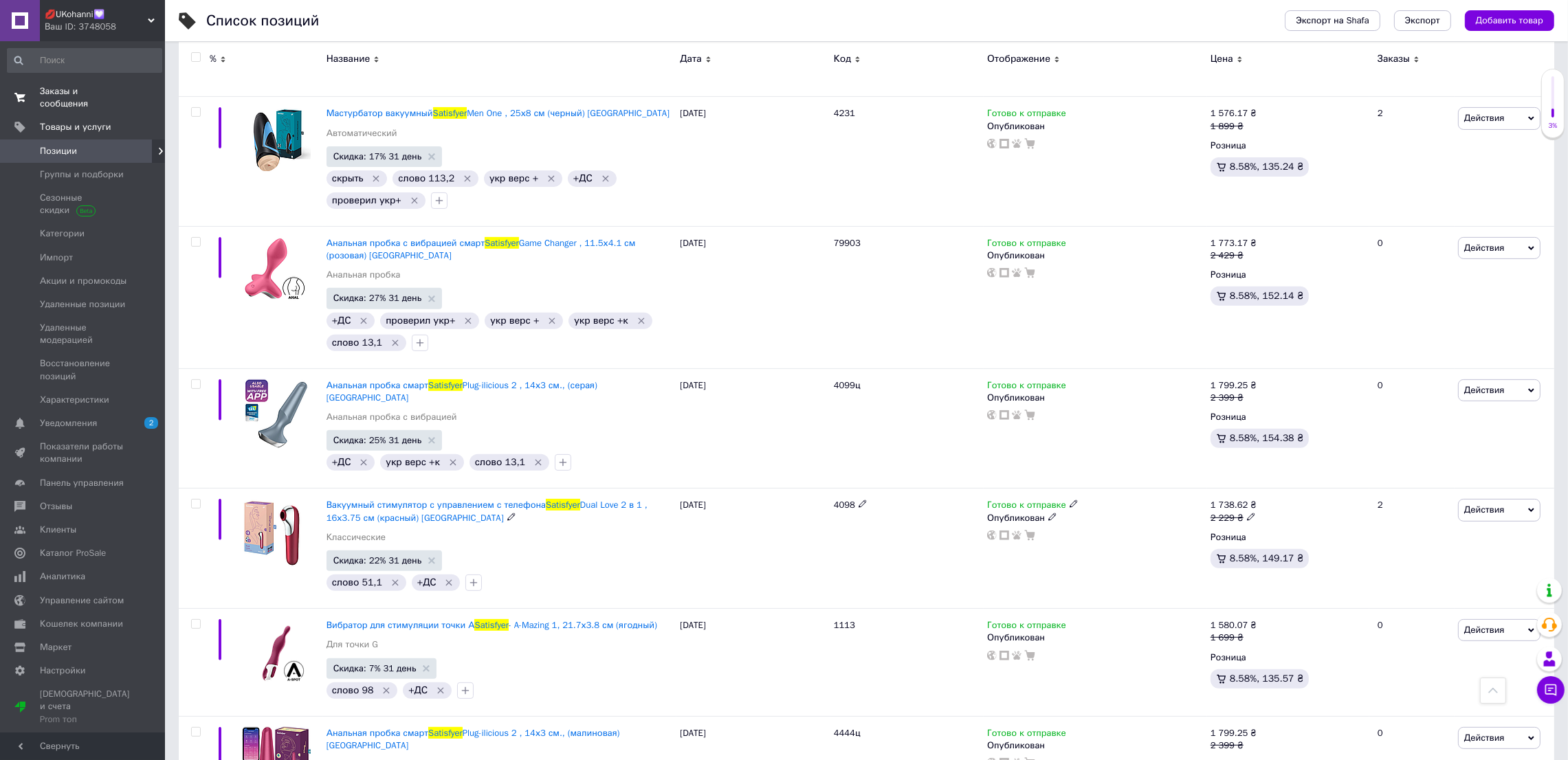 scroll, scrollTop: 8571, scrollLeft: 0, axis: vertical 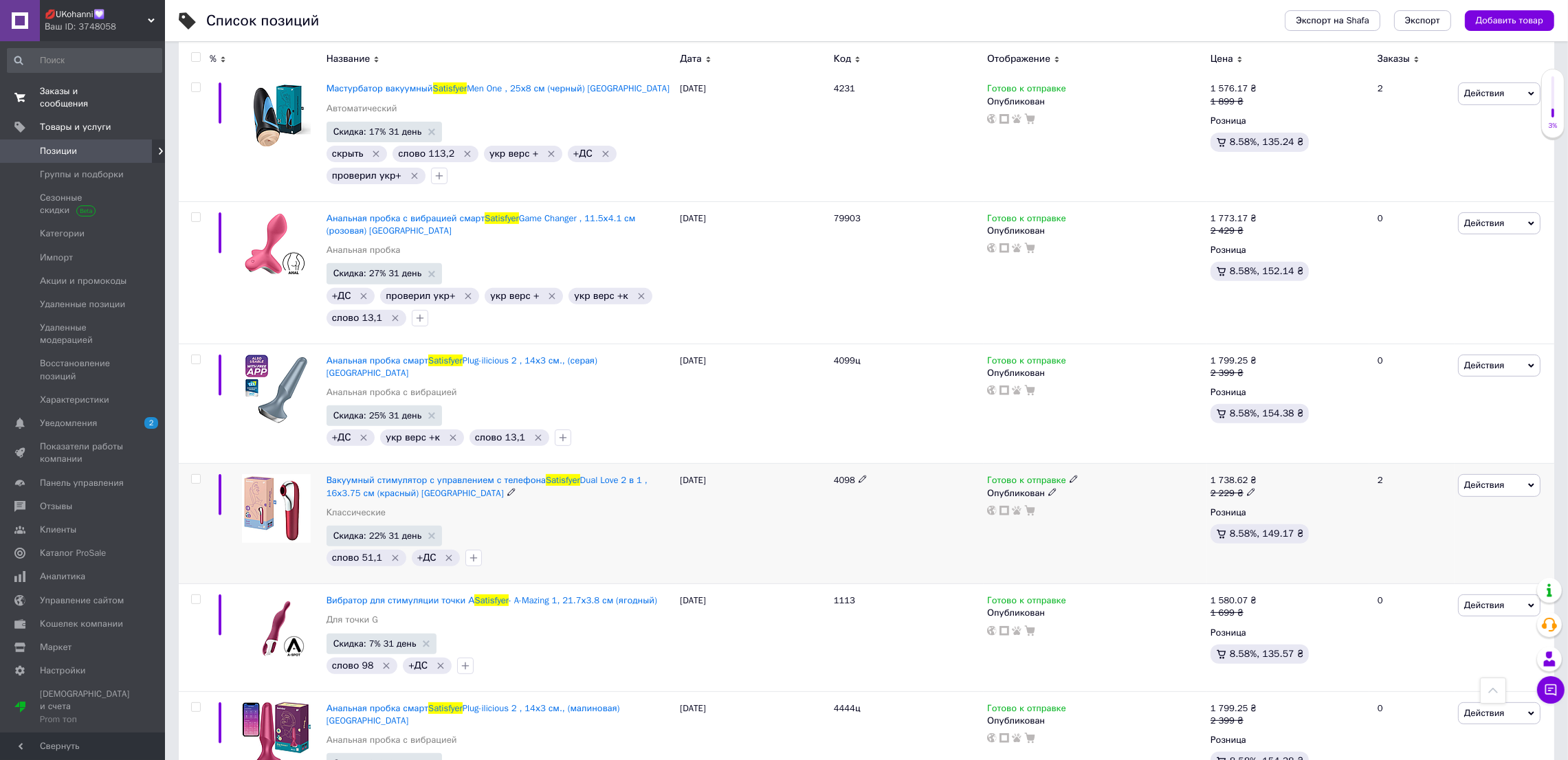 click on "Готово к отправке" at bounding box center [1026, 482] 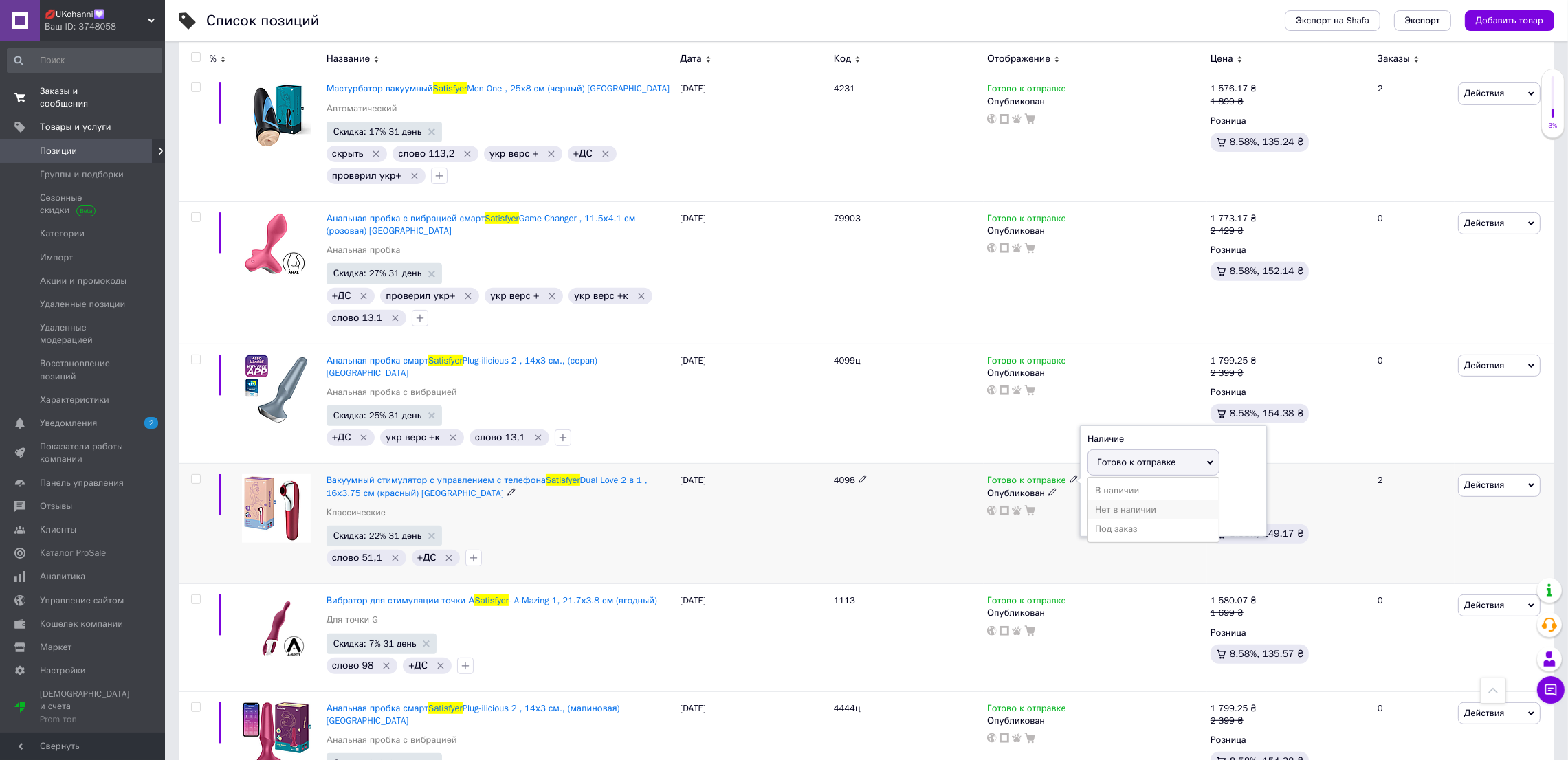 click on "Нет в наличии" at bounding box center (1153, 510) 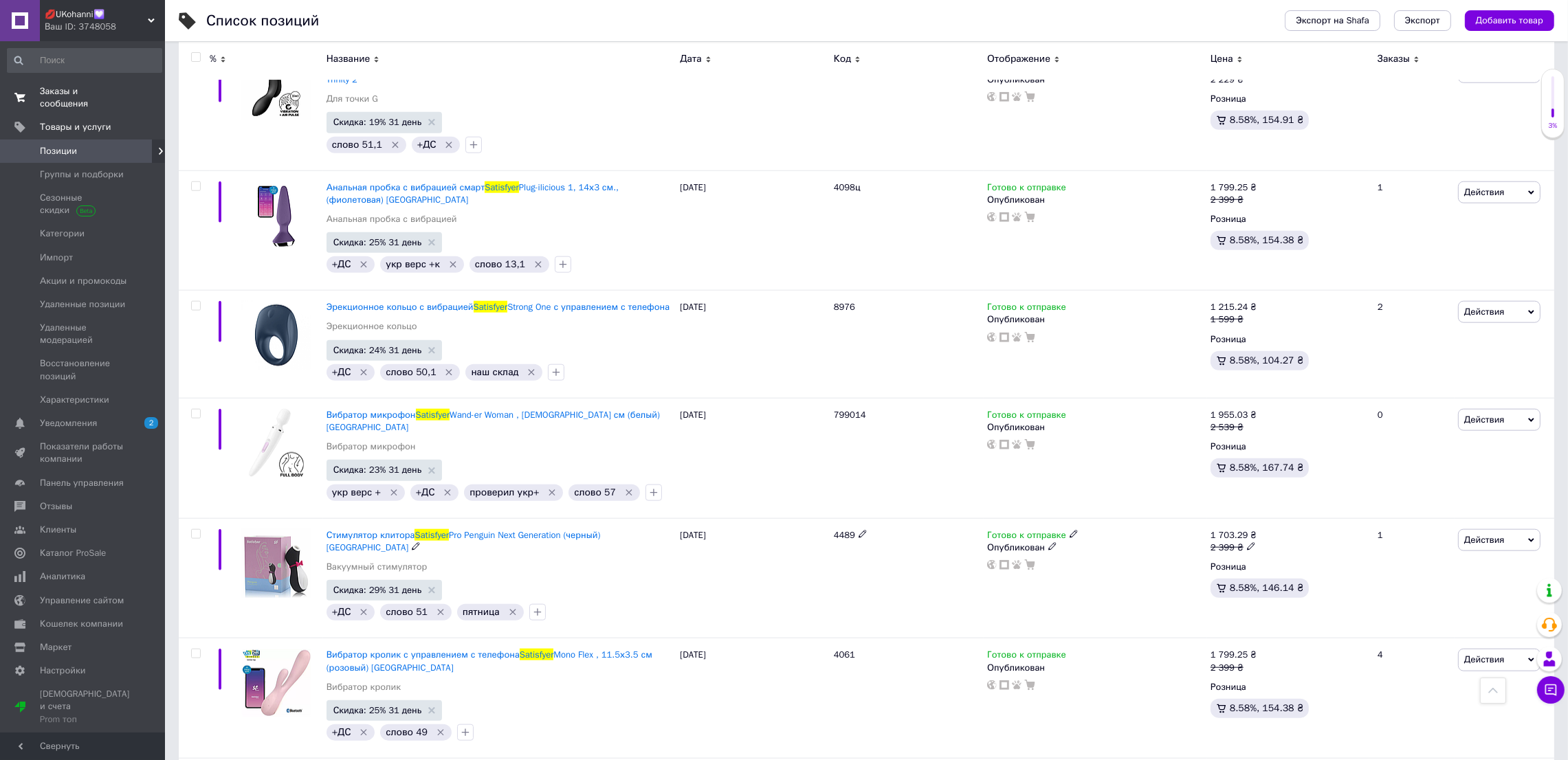 scroll, scrollTop: 9996, scrollLeft: 0, axis: vertical 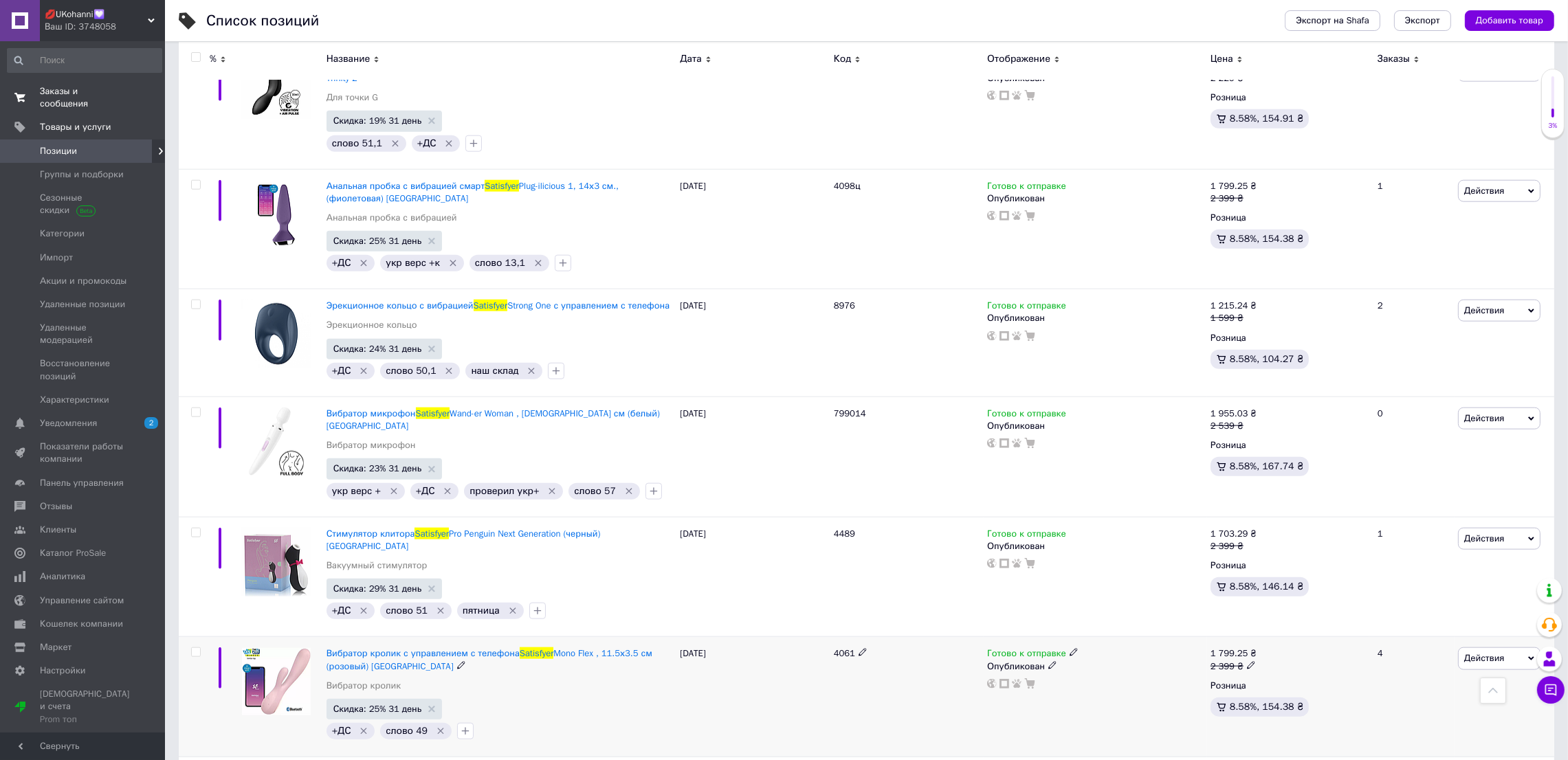 click on "Готово к отправке" at bounding box center [1026, 655] 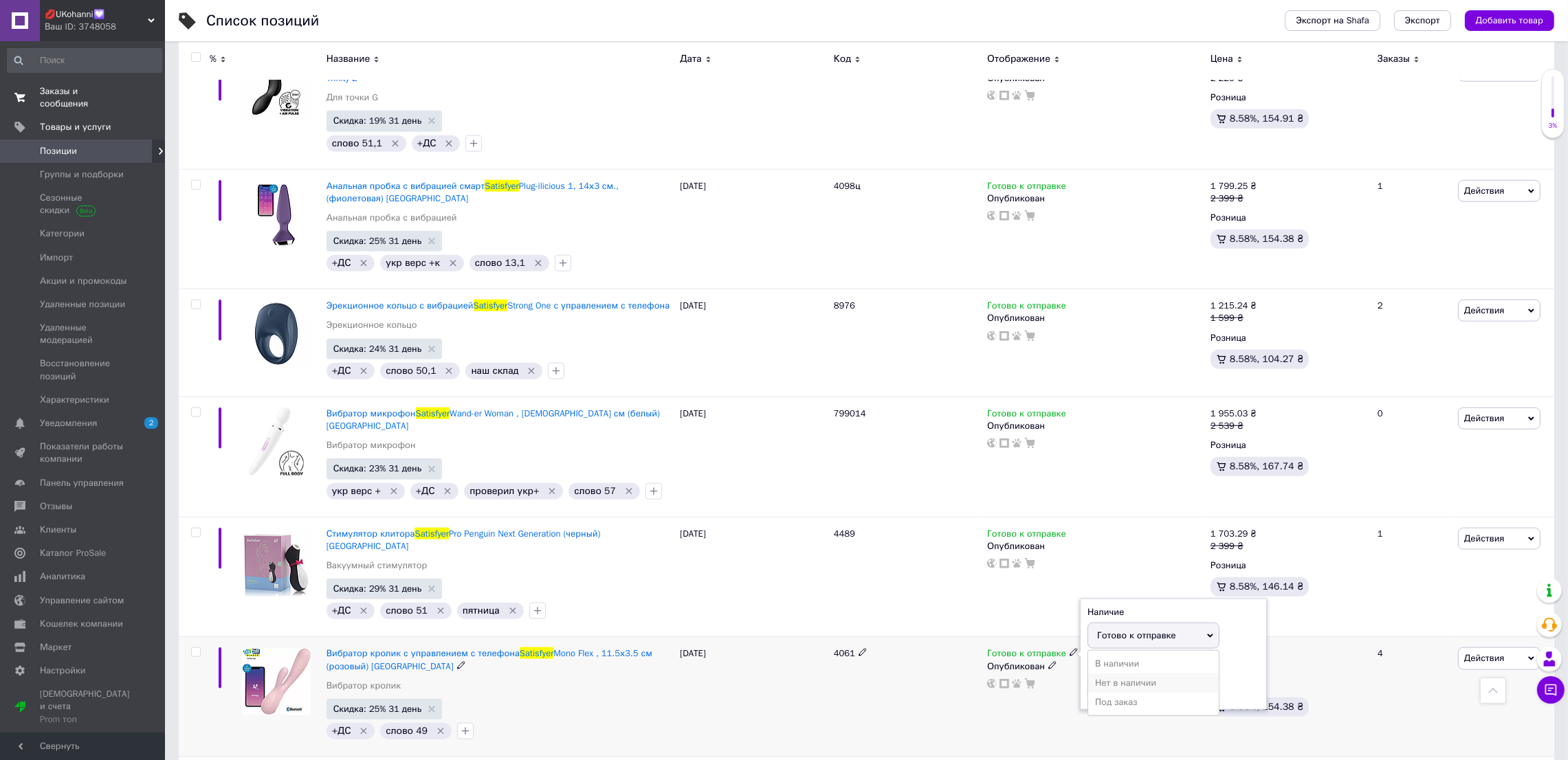 click on "Нет в наличии" at bounding box center [1153, 683] 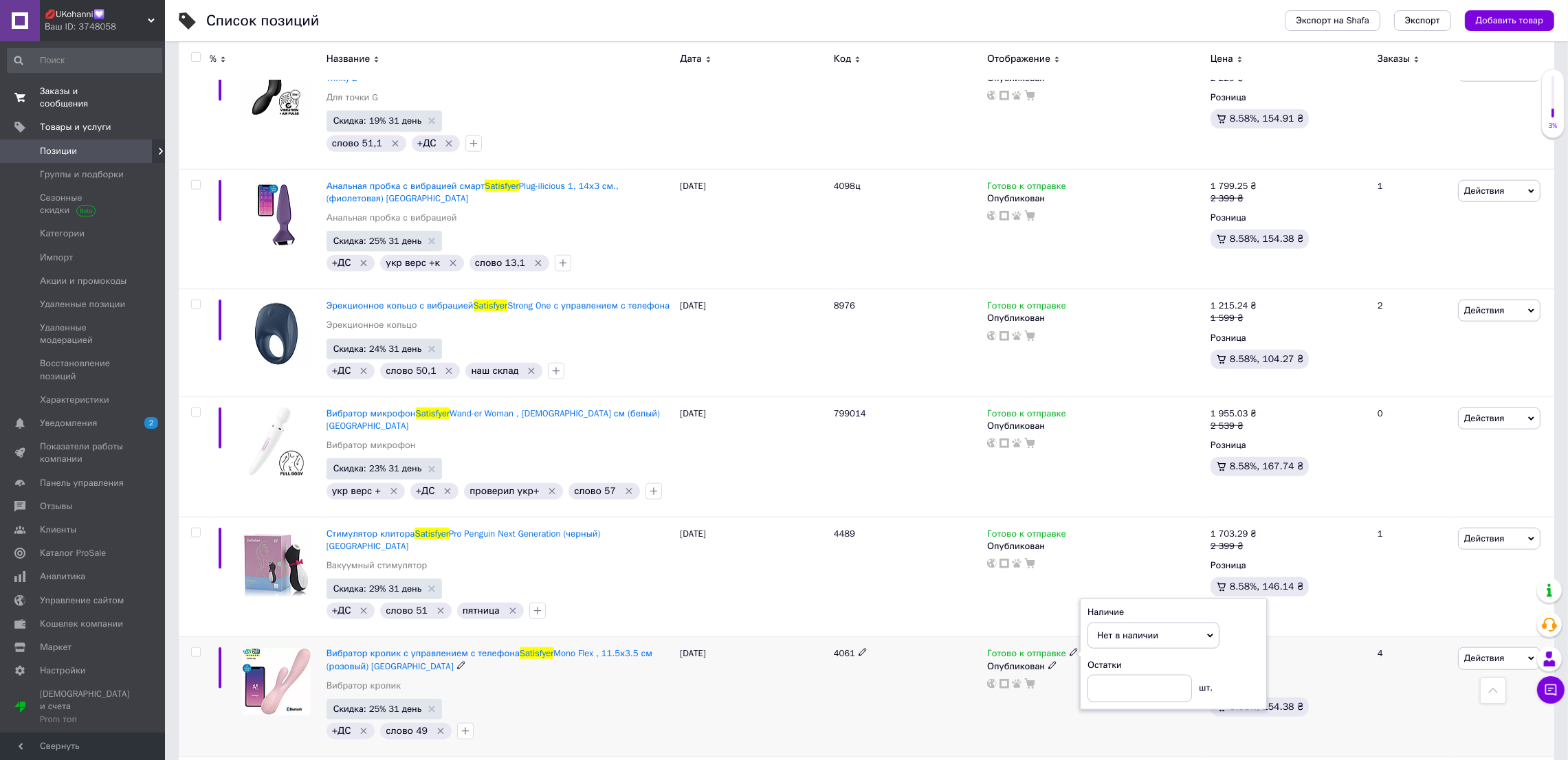 click on "4061" at bounding box center [907, 697] 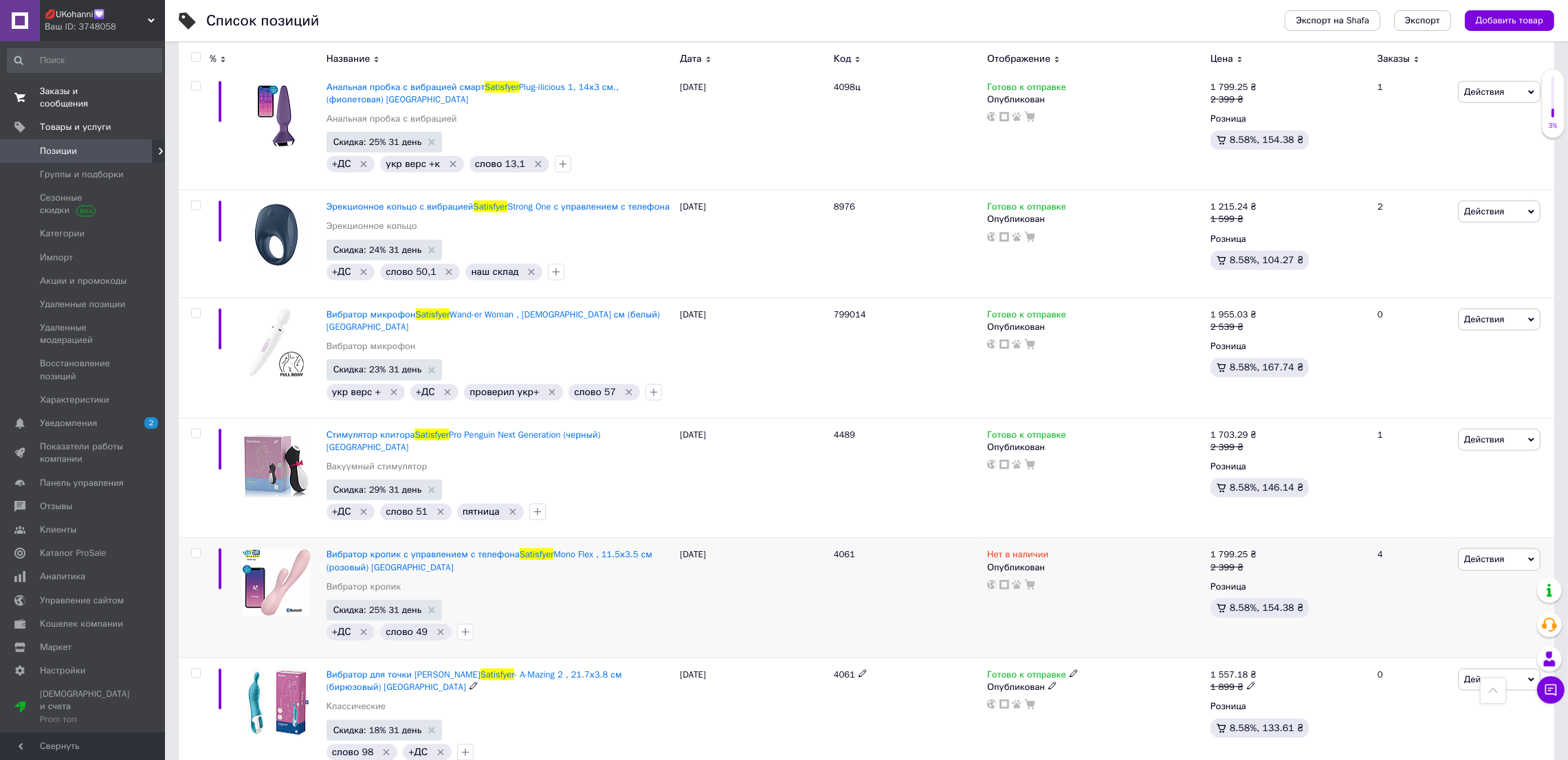 scroll, scrollTop: 10207, scrollLeft: 0, axis: vertical 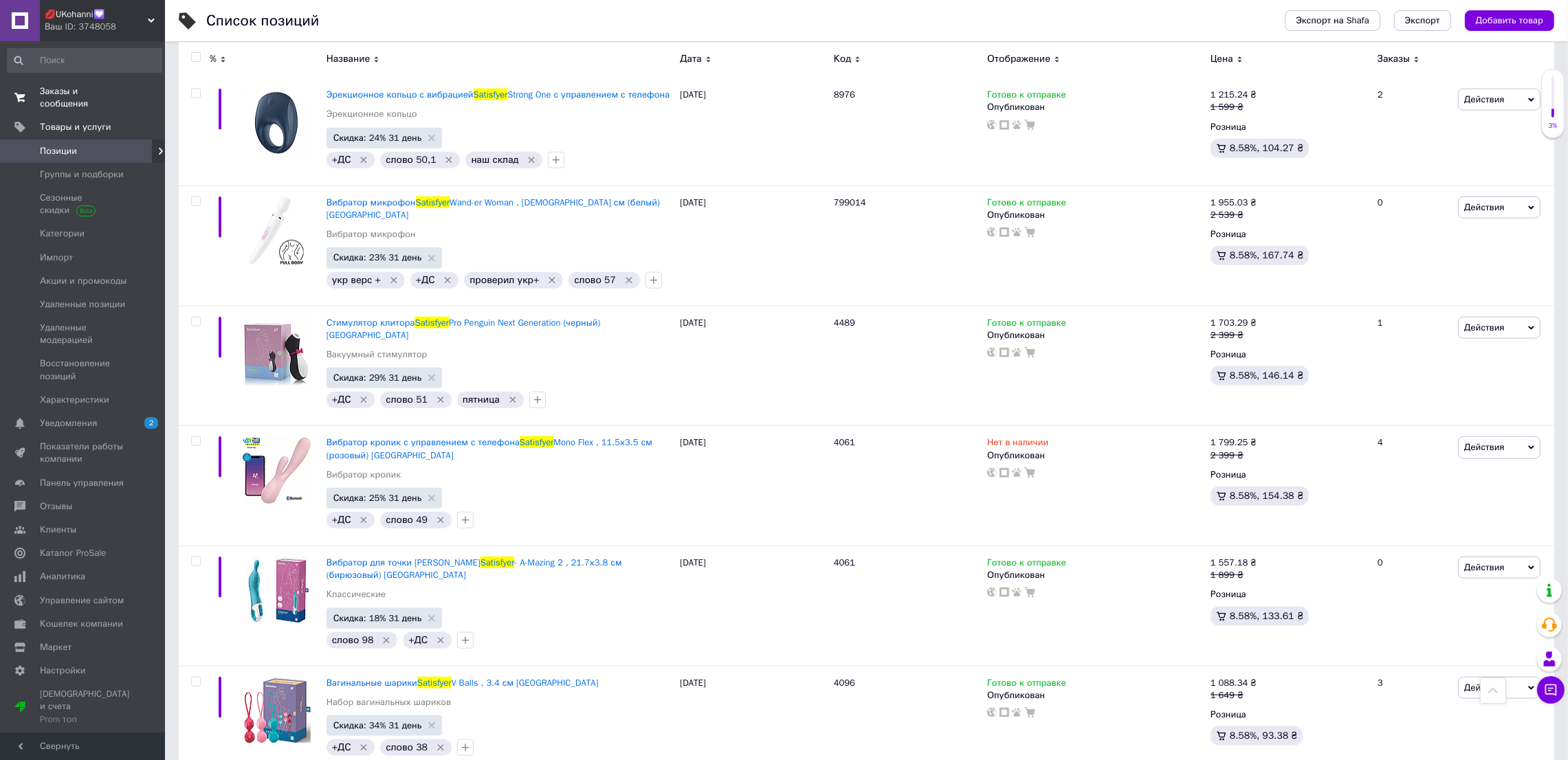 click on "2" at bounding box center (225, 931) 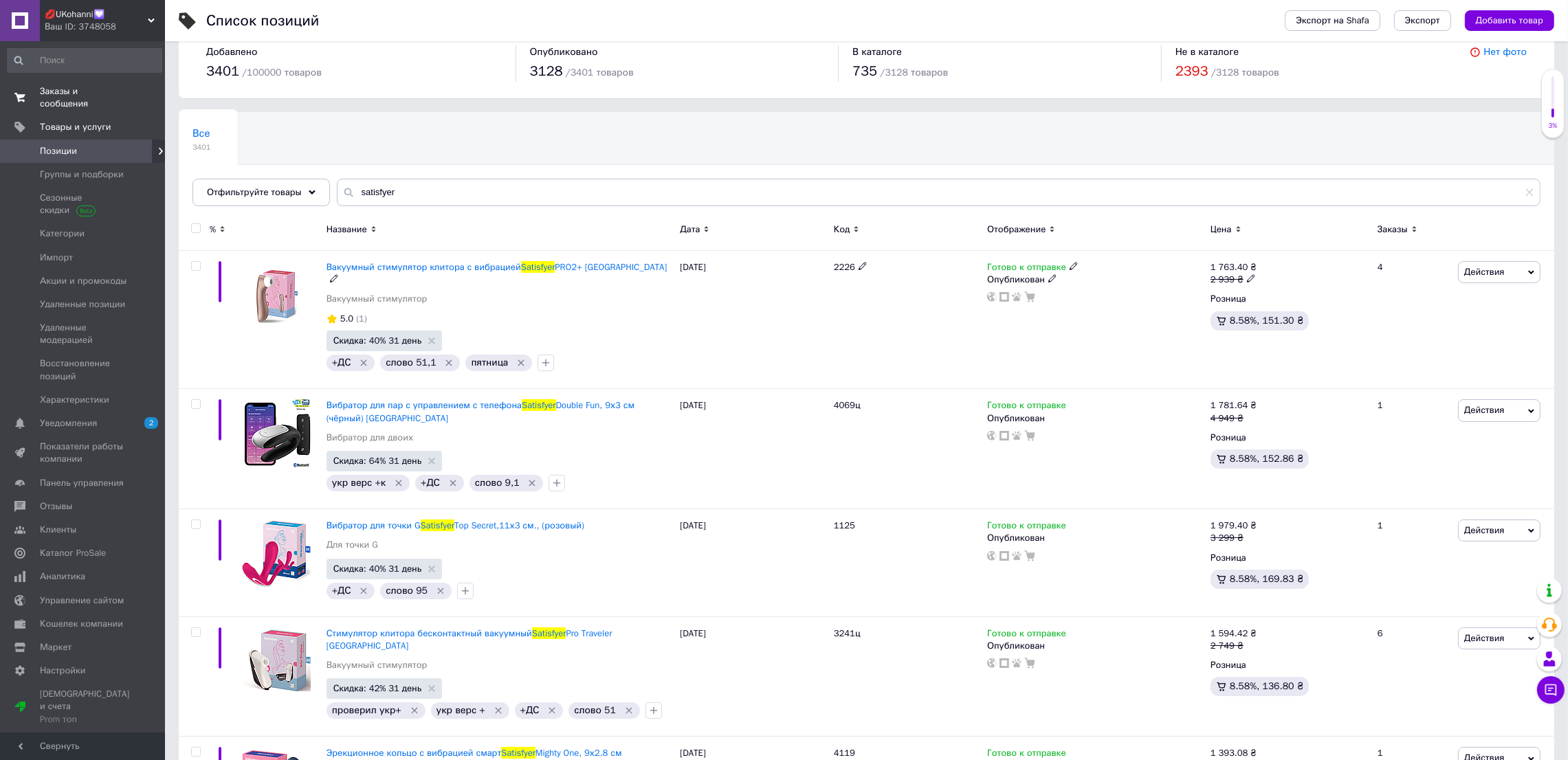 scroll, scrollTop: 18, scrollLeft: 0, axis: vertical 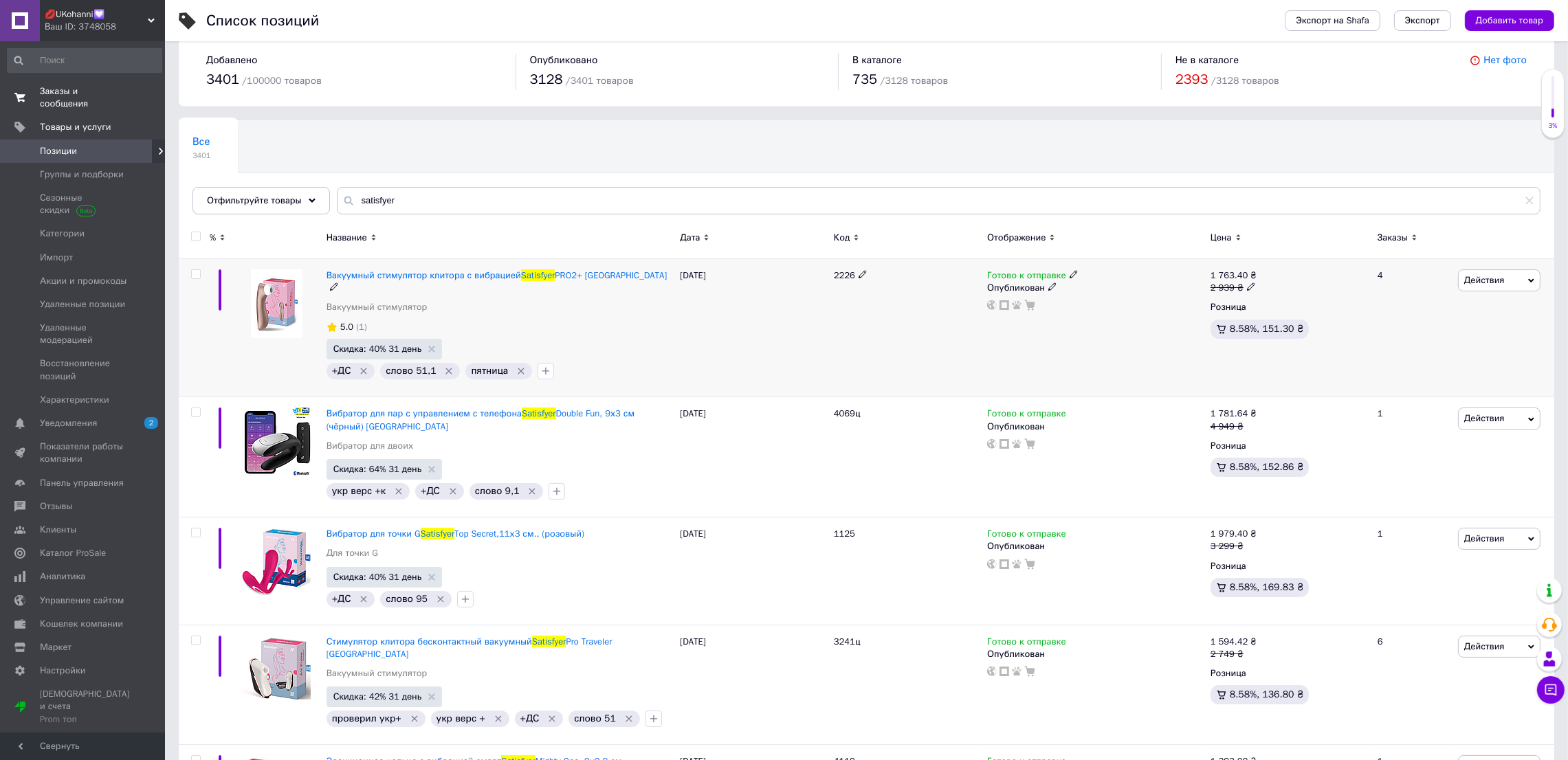 click on "Готово к отправке" at bounding box center (1026, 277) 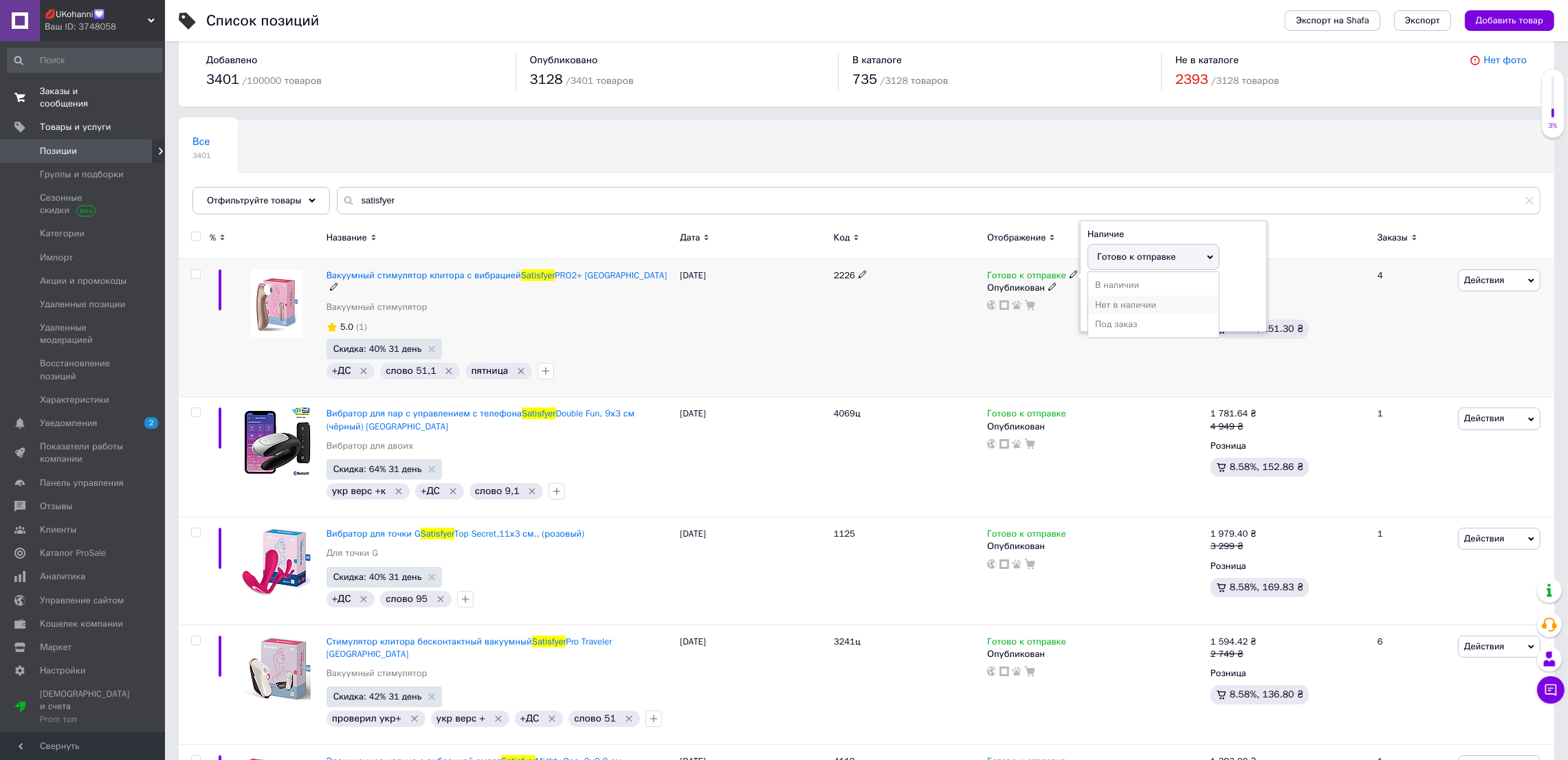 click on "Нет в наличии" at bounding box center [1153, 305] 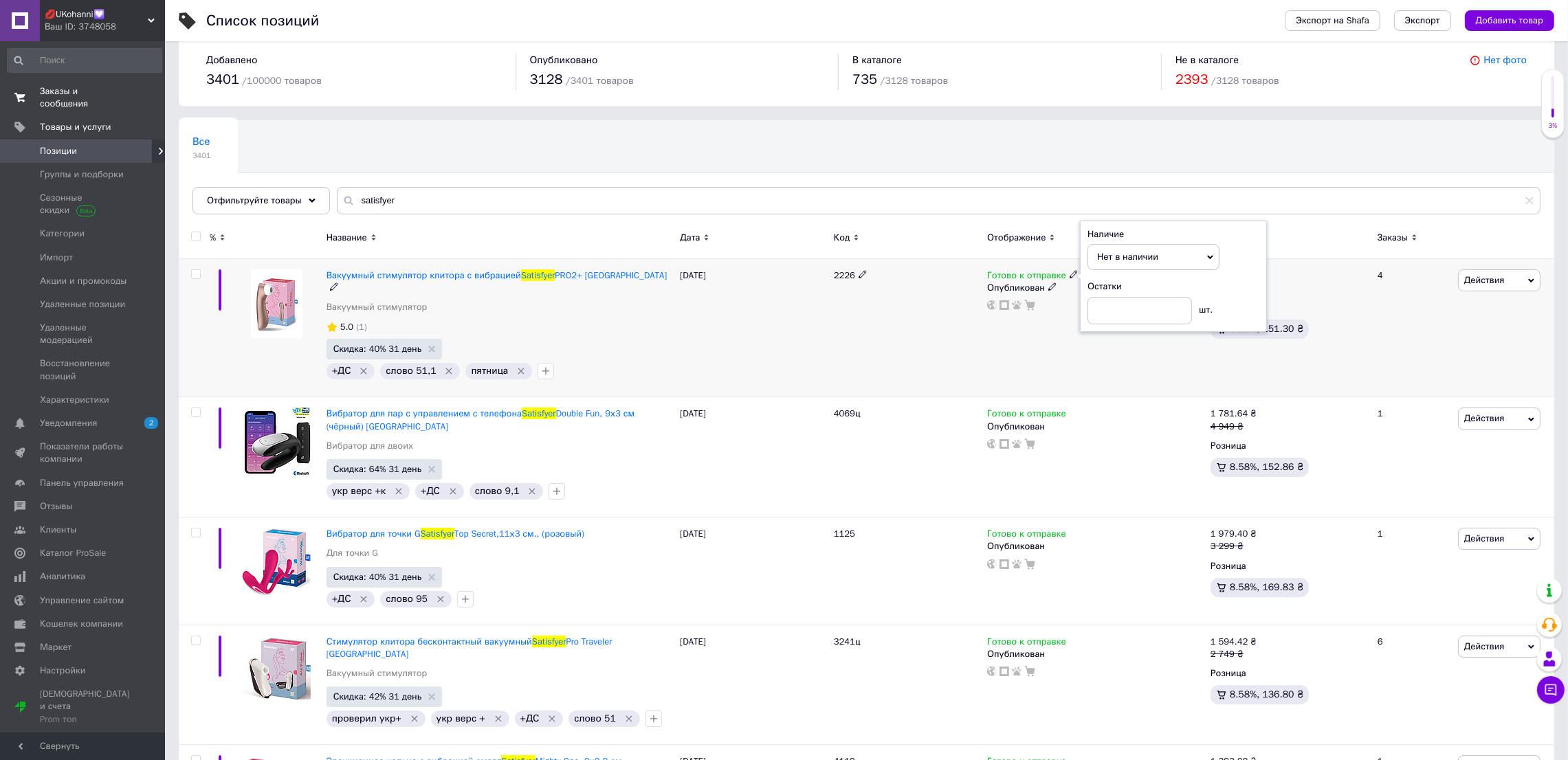 click on "2226" at bounding box center (907, 328) 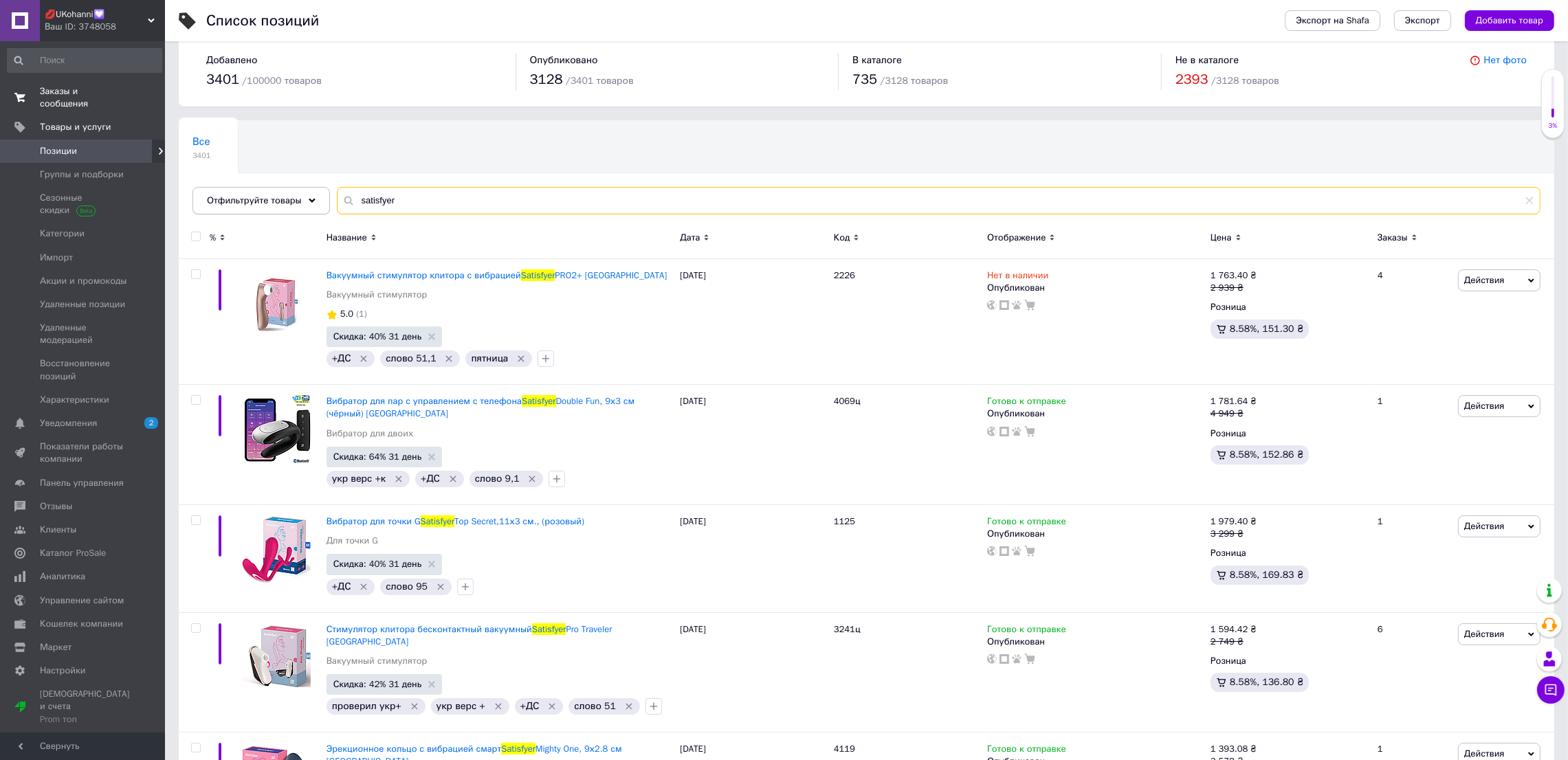 drag, startPoint x: 410, startPoint y: 199, endPoint x: 313, endPoint y: 195, distance: 97.082 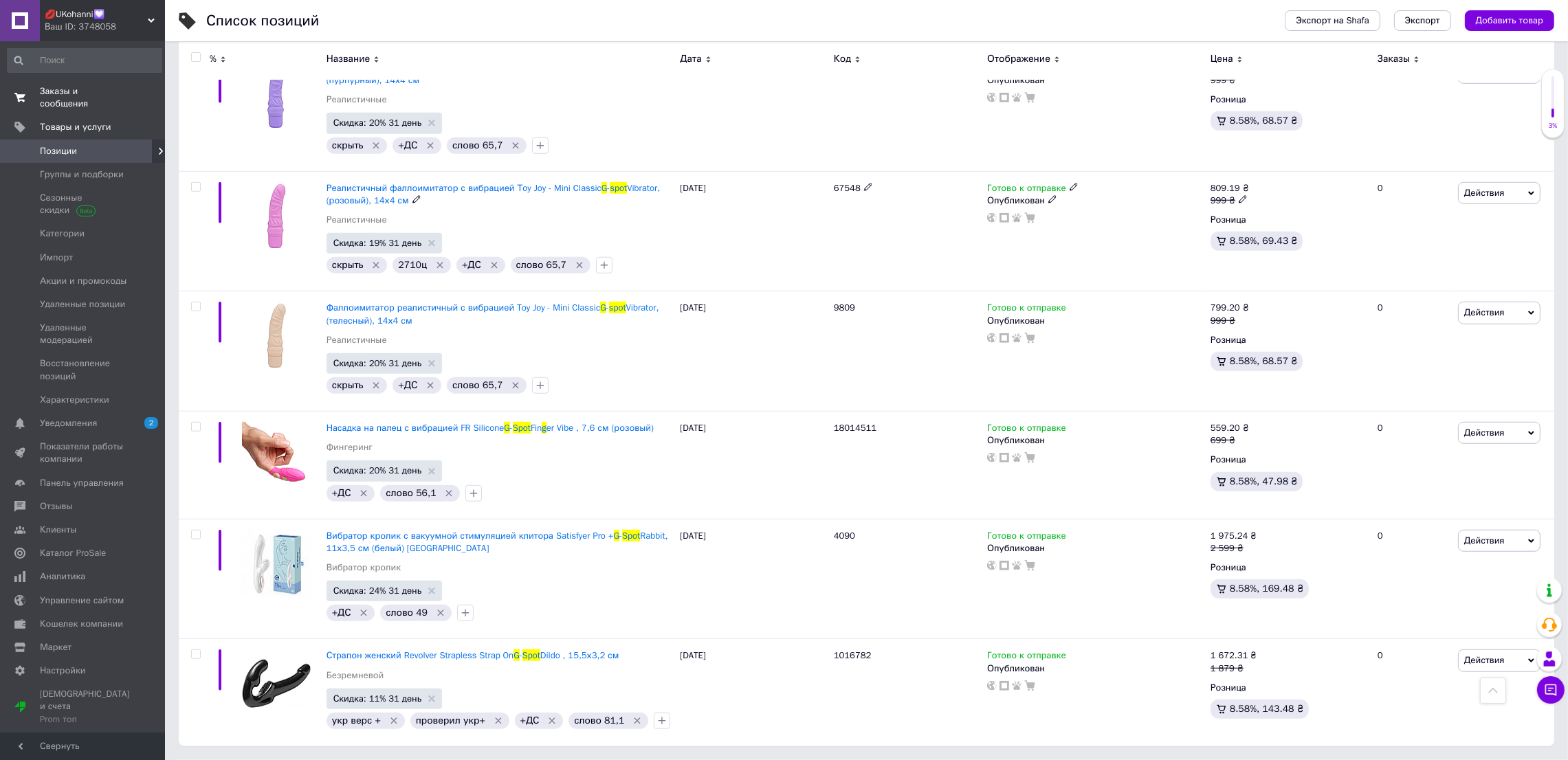 scroll, scrollTop: 1582, scrollLeft: 0, axis: vertical 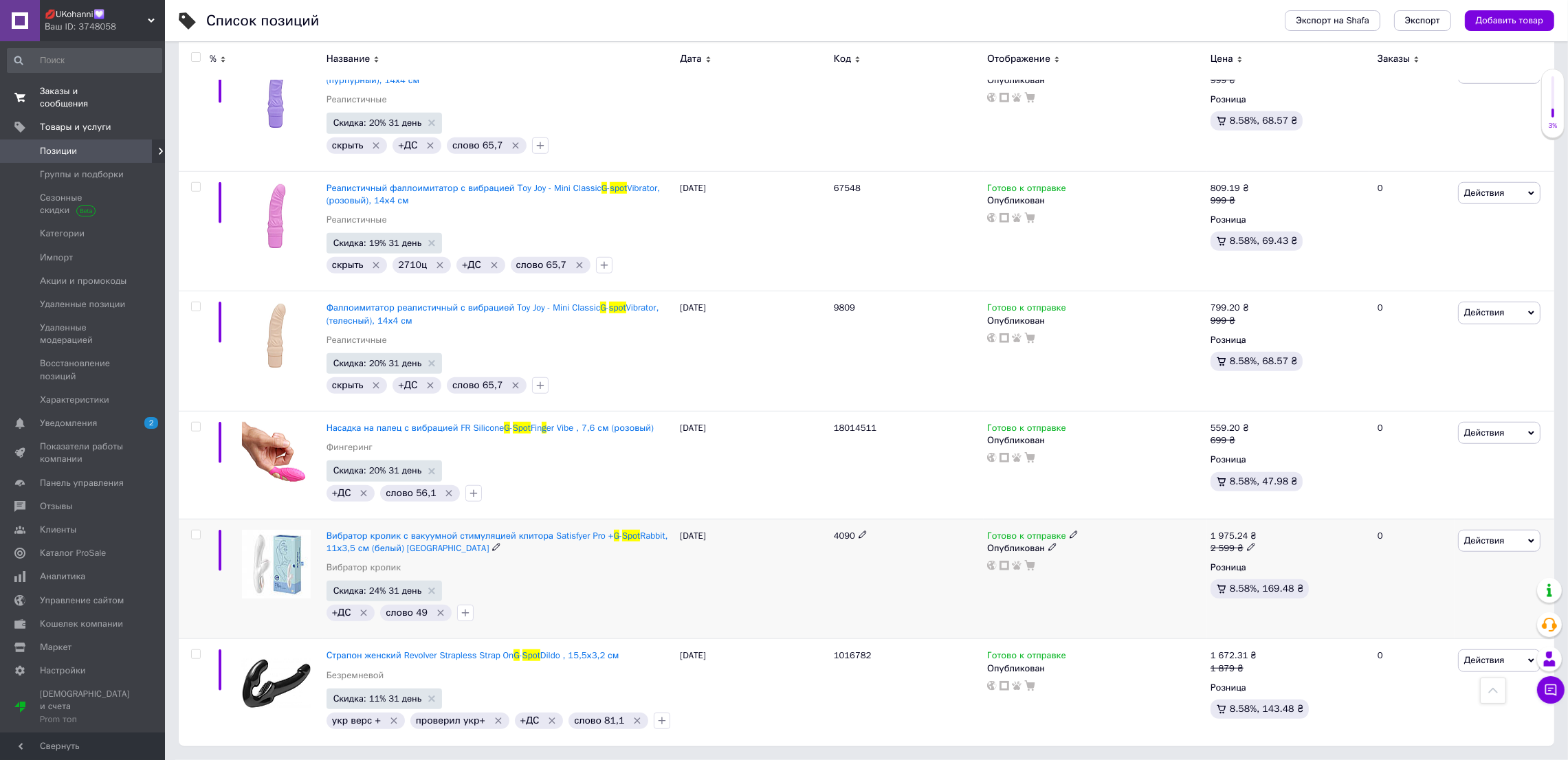 click on "Готово к отправке" at bounding box center (1026, 537) 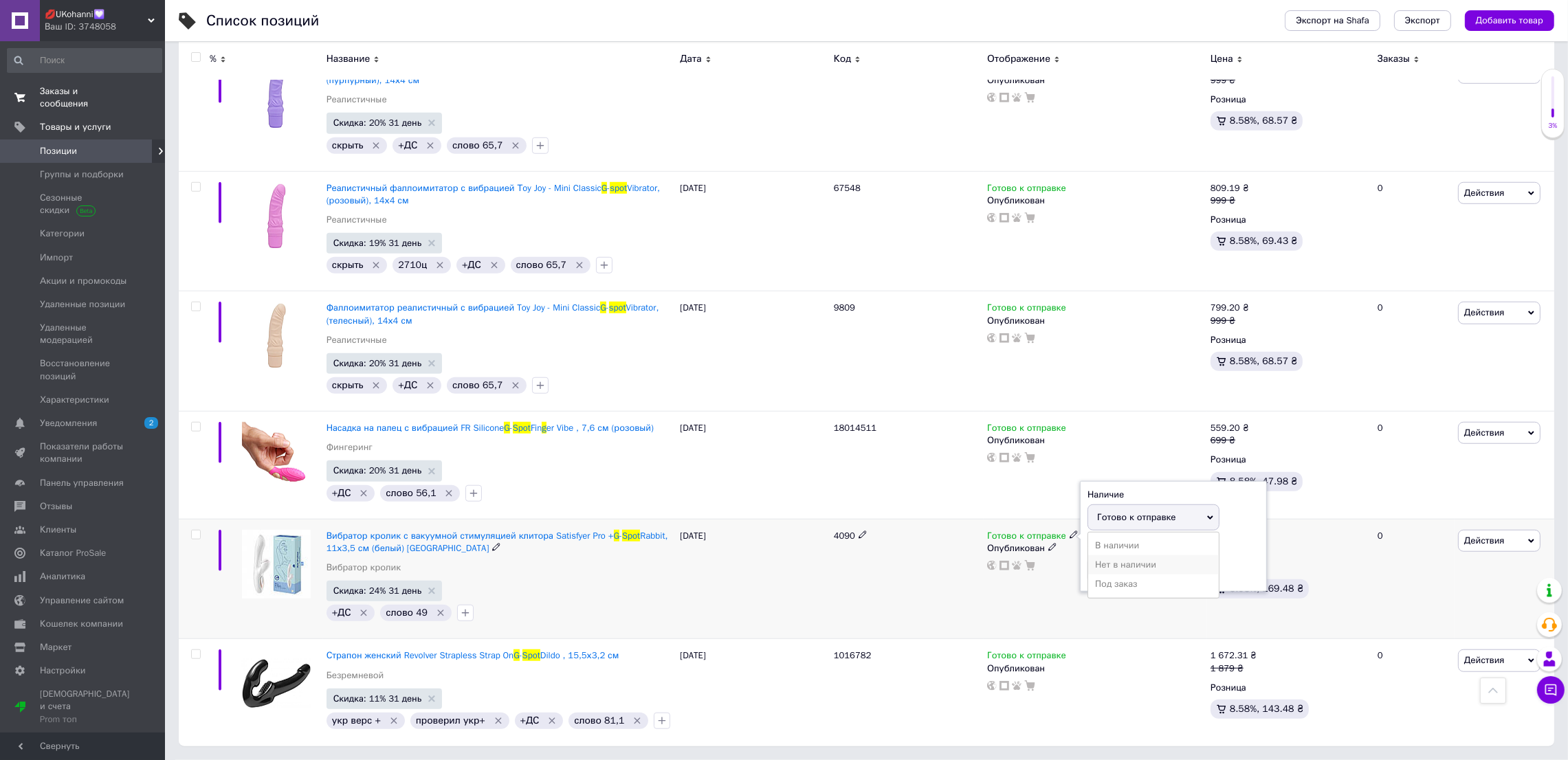 click on "Нет в наличии" at bounding box center [1153, 565] 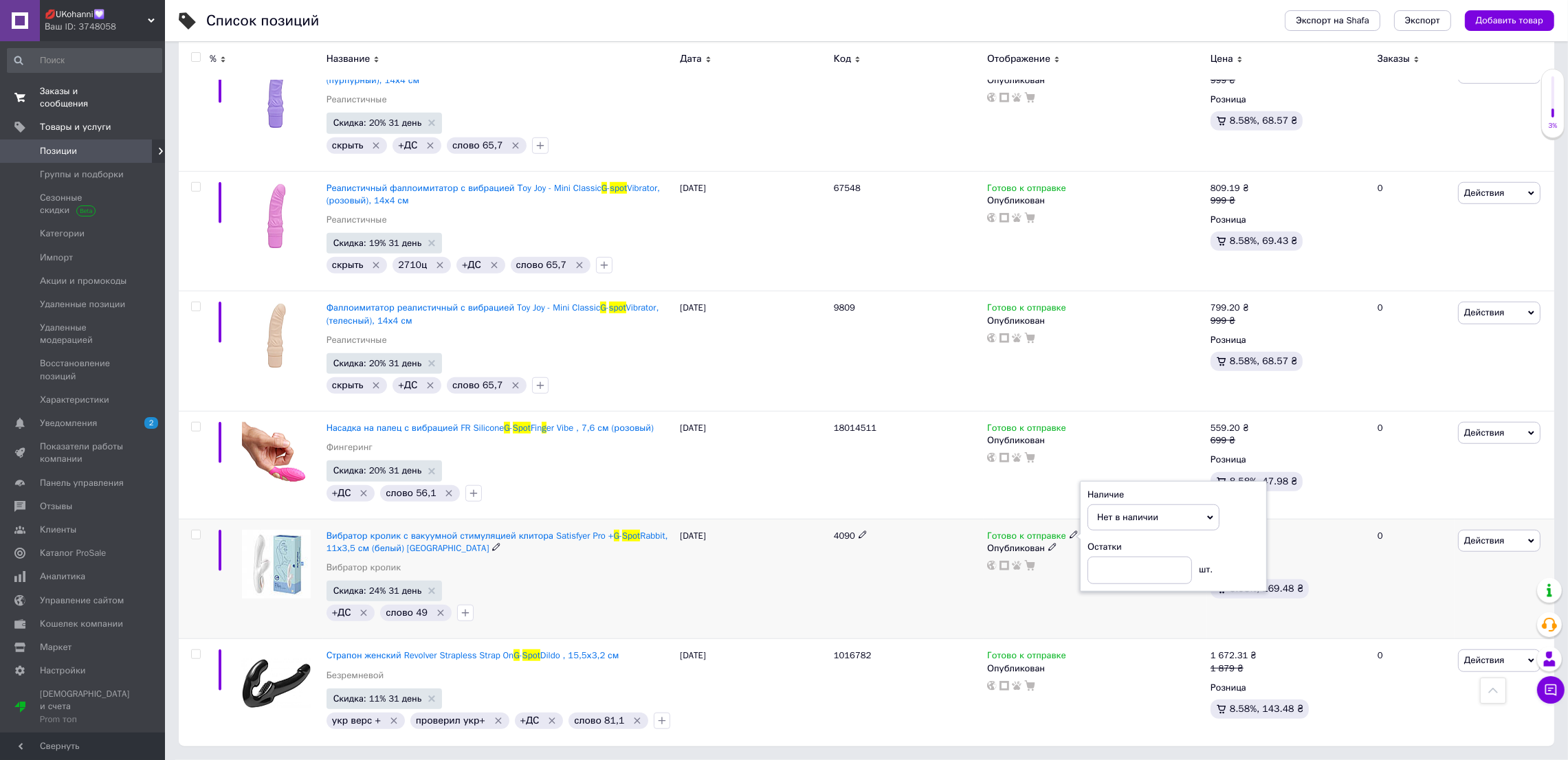 click on "4090" at bounding box center [907, 579] 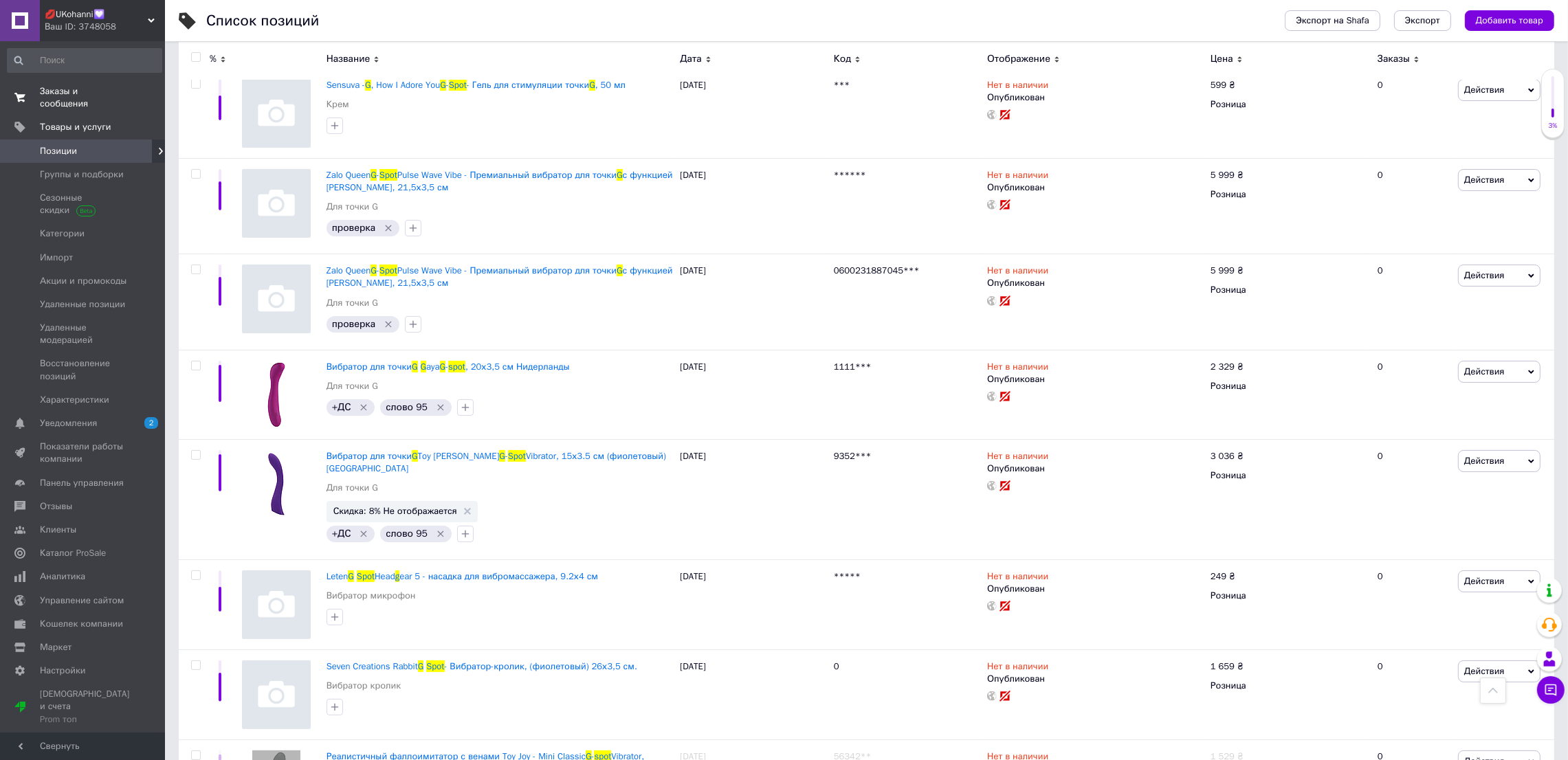 scroll, scrollTop: 0, scrollLeft: 0, axis: both 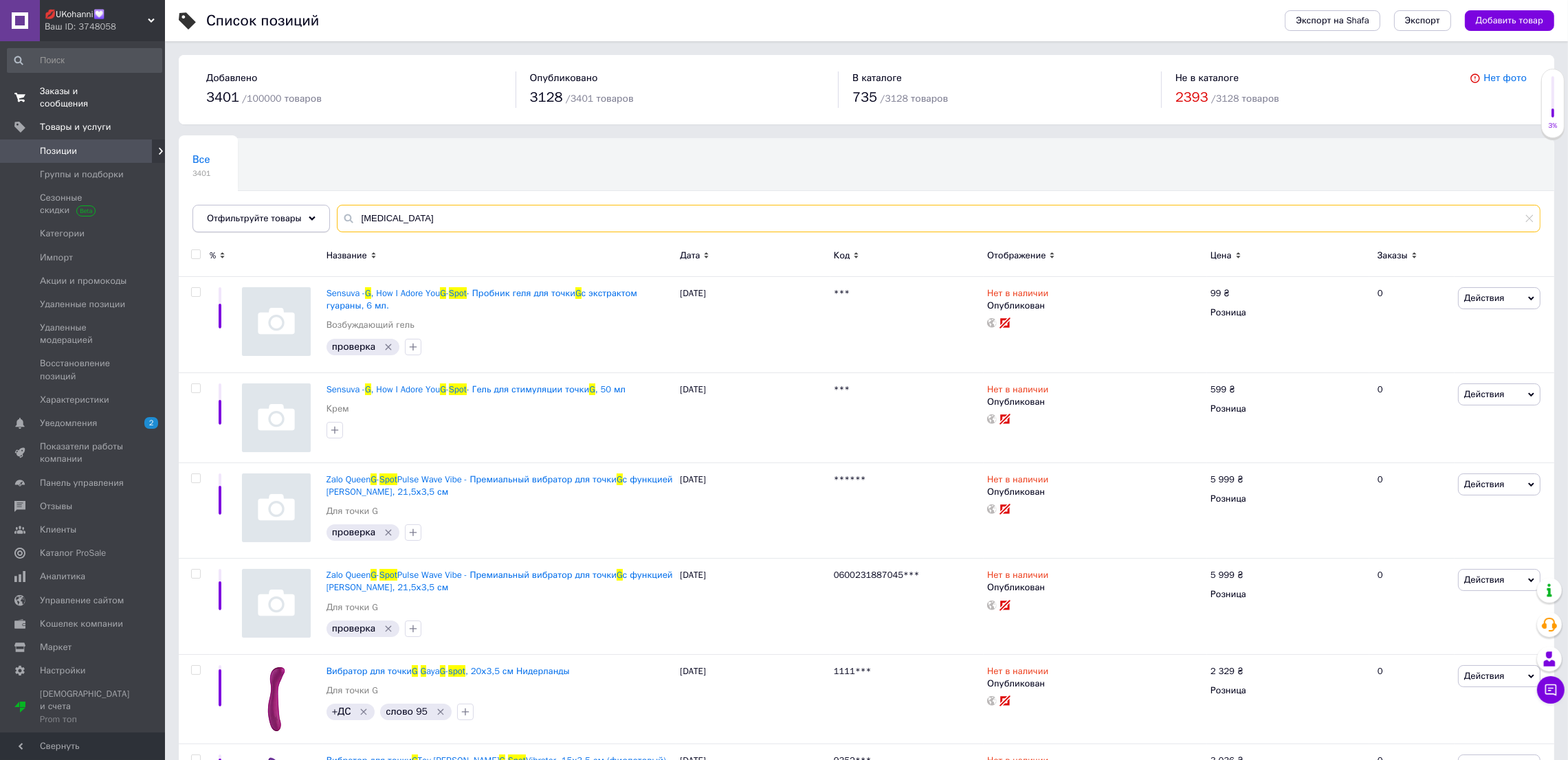 drag, startPoint x: 430, startPoint y: 204, endPoint x: 296, endPoint y: 230, distance: 136.49908 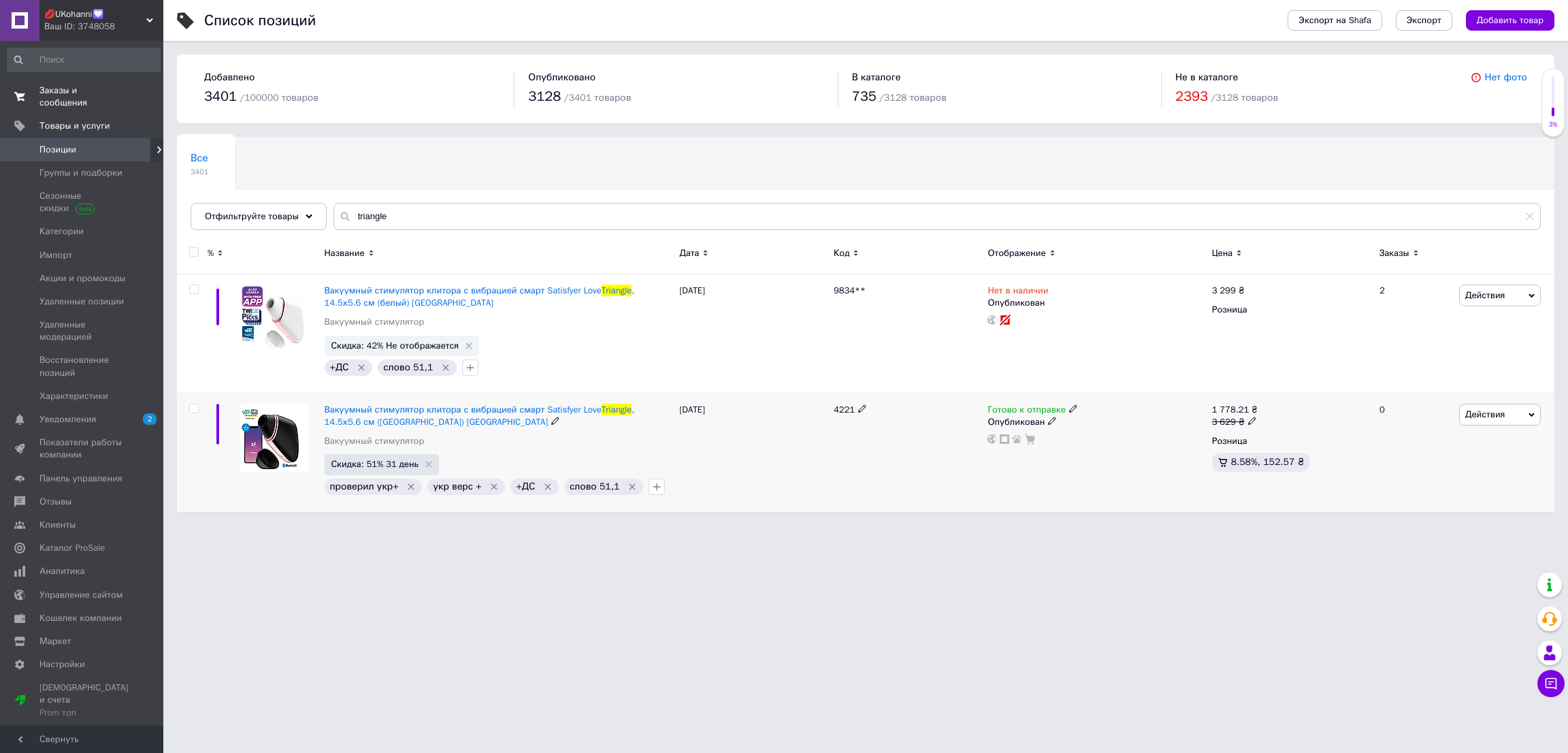 click on "Готово к отправке" at bounding box center (1026, 411) 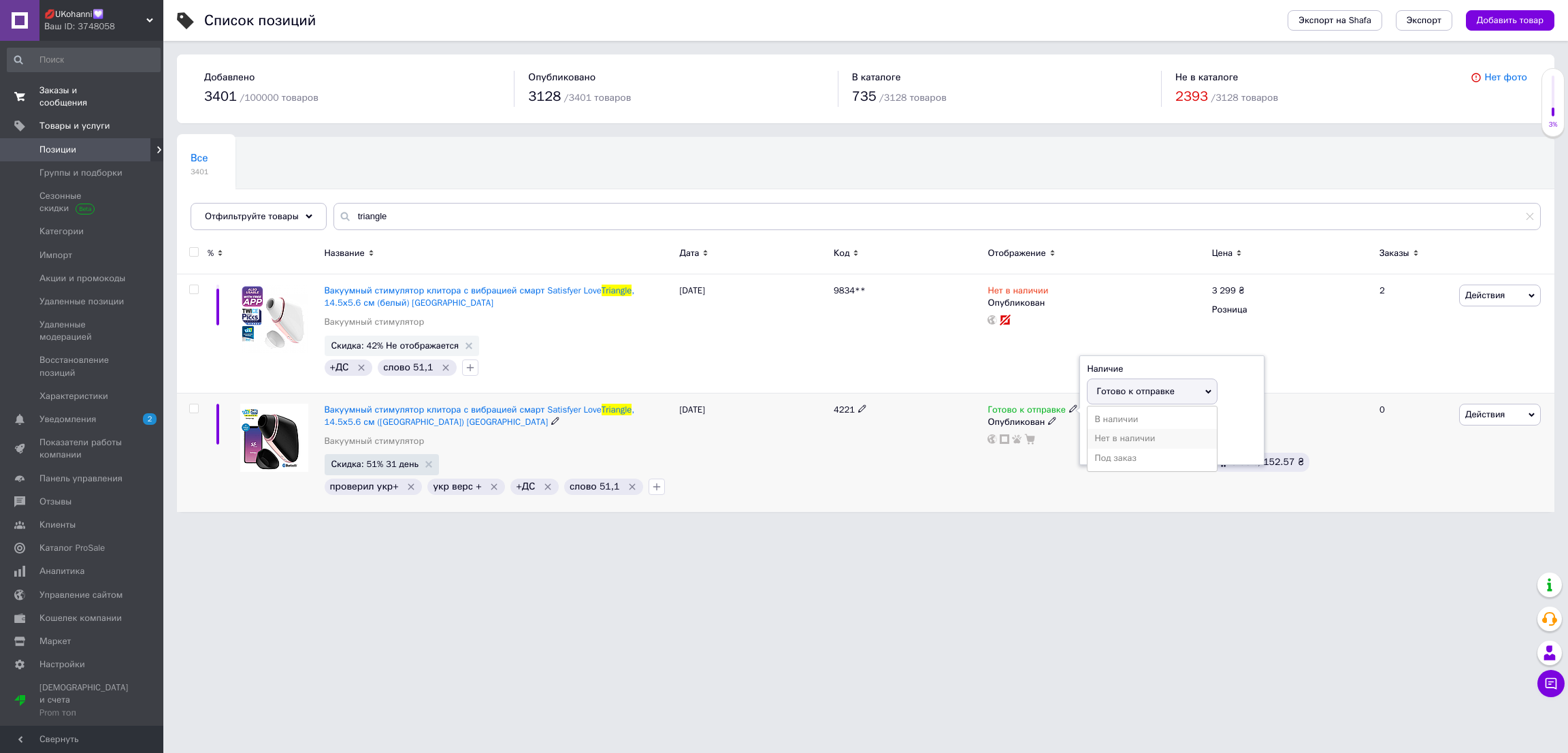 click on "Нет в наличии" at bounding box center (1152, 438) 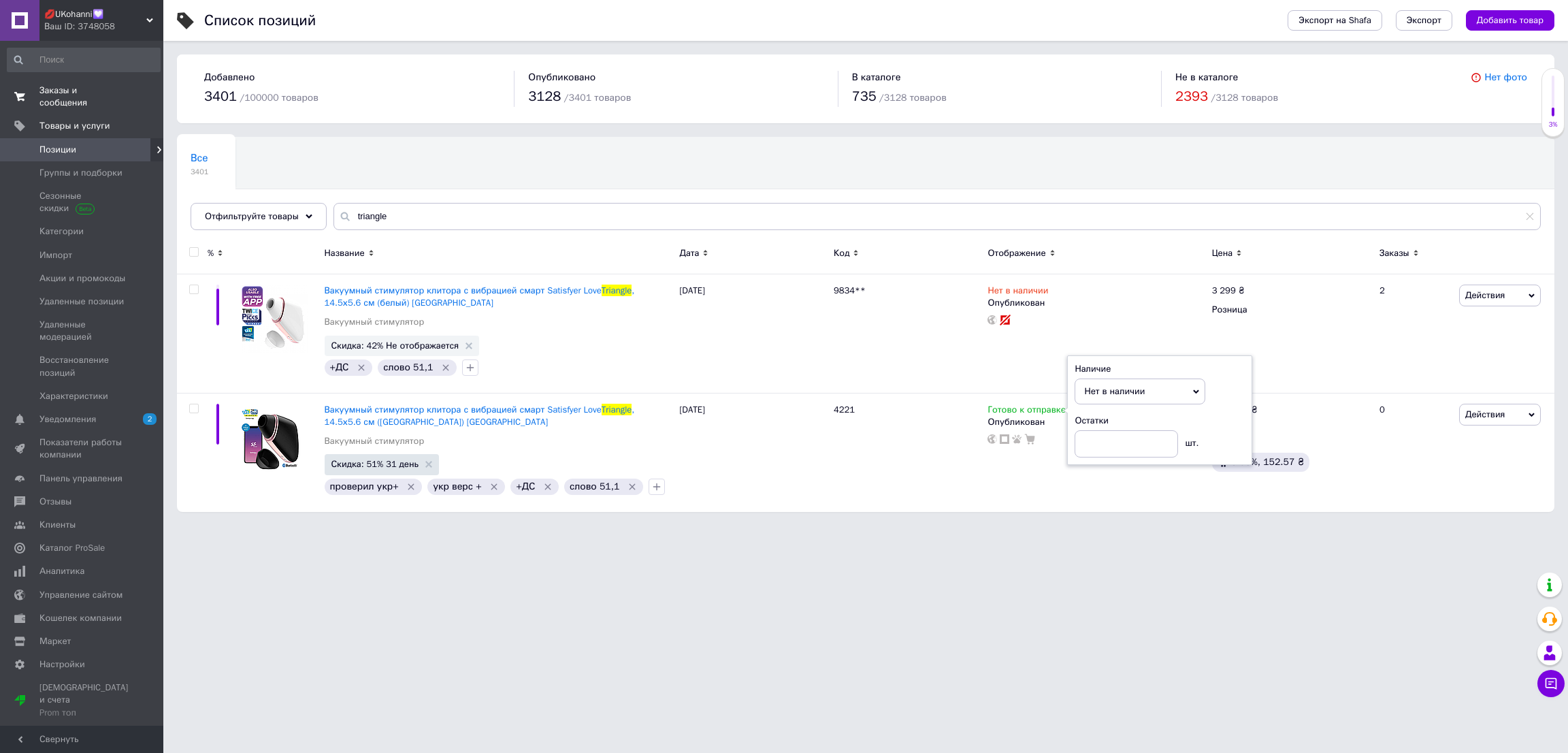 click on "💋UKohanni💟 Ваш ID: 3748058 Сайт 💋UKohanni💟 Кабинет покупателя Проверить состояние системы Страница на портале Справка Выйти Заказы и сообщения 0 0 Товары и услуги Позиции Группы и подборки Сезонные скидки Категории Импорт Акции и промокоды Удаленные позиции Удаленные модерацией Восстановление позиций Характеристики Уведомления 2 0 Показатели работы компании Панель управления Отзывы Клиенты Каталог ProSale Аналитика Управление сайтом Кошелек компании Маркет Настройки Тарифы и счета Prom топ Свернуть" at bounding box center [784, 263] 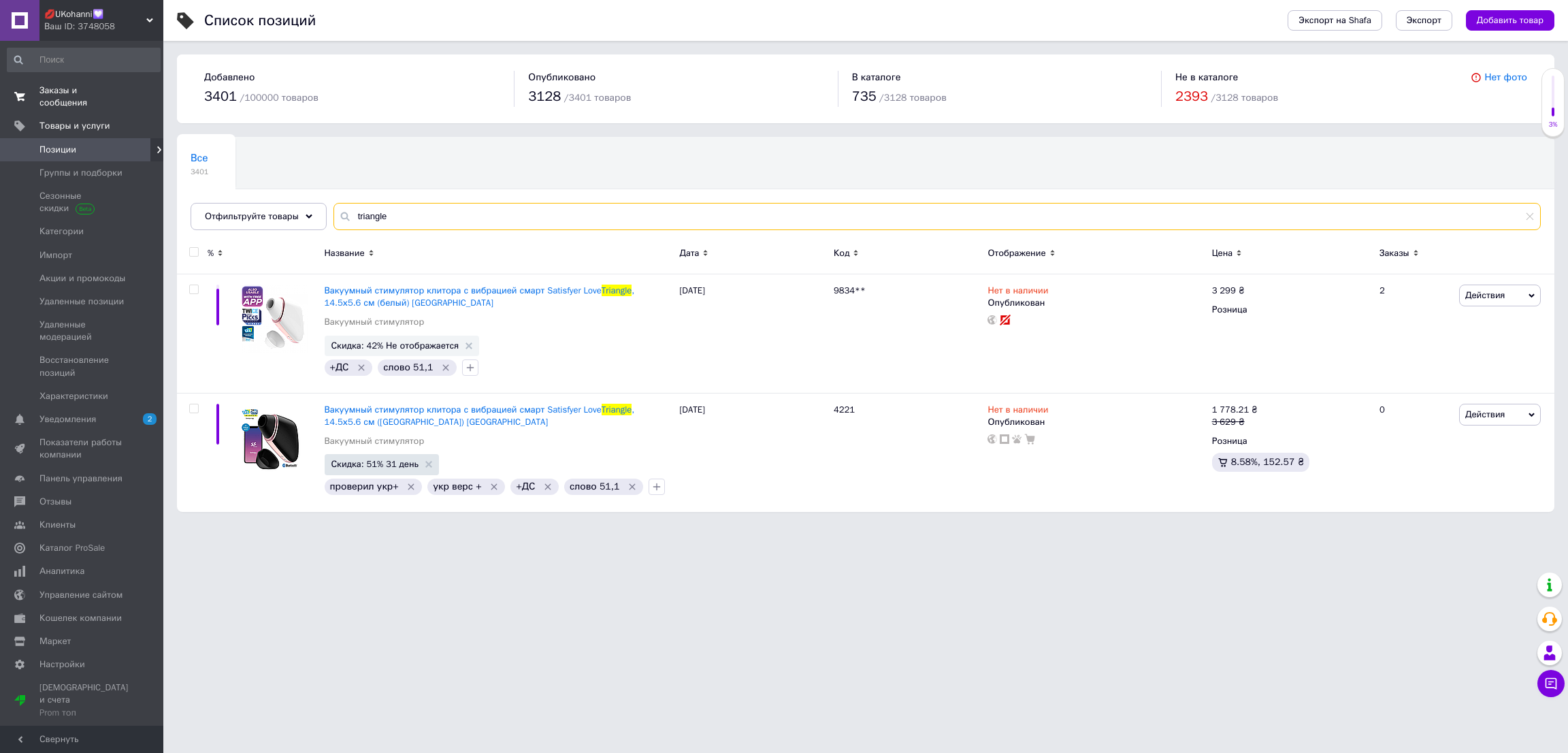 drag, startPoint x: 386, startPoint y: 212, endPoint x: 345, endPoint y: 208, distance: 41.19466 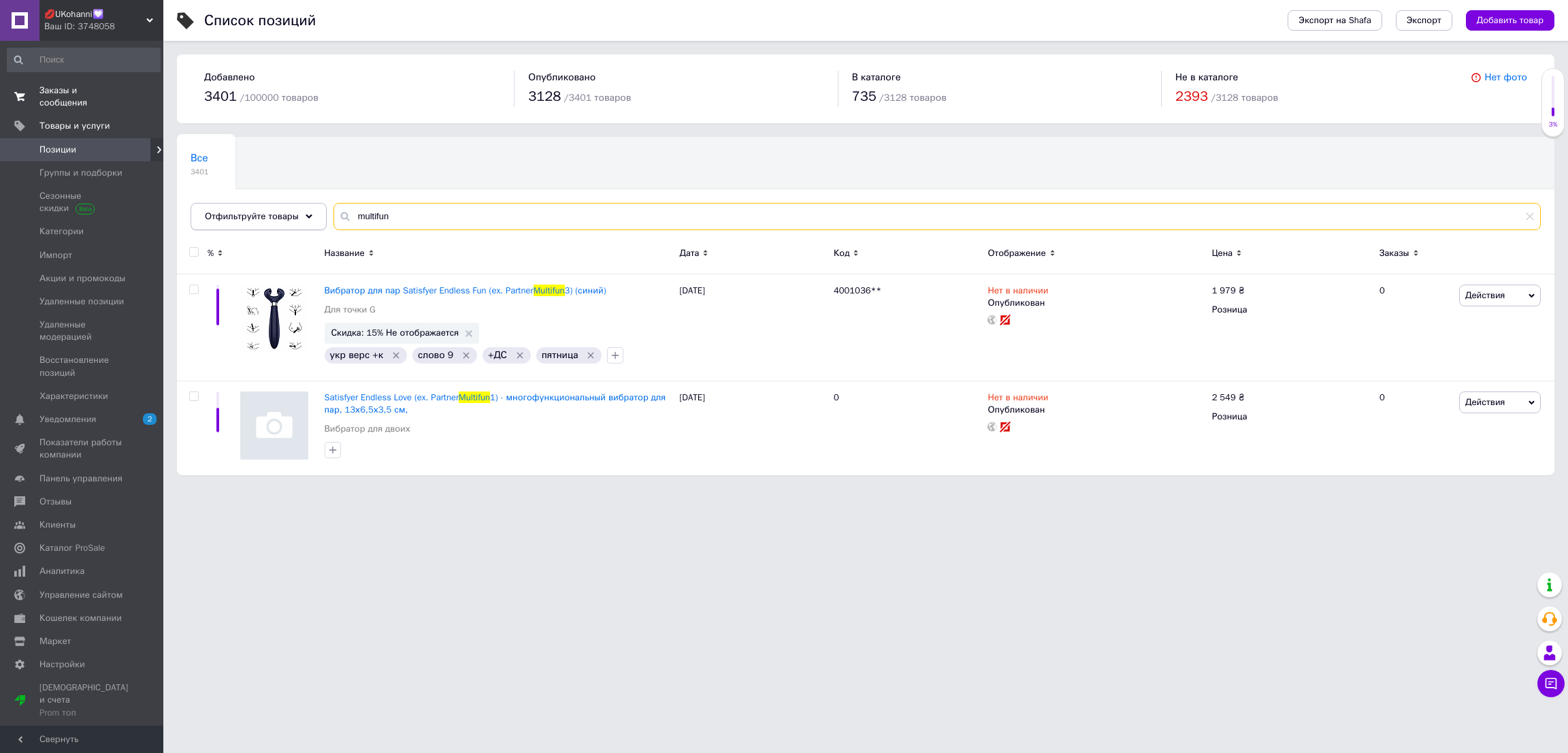 drag, startPoint x: 389, startPoint y: 210, endPoint x: 305, endPoint y: 210, distance: 84 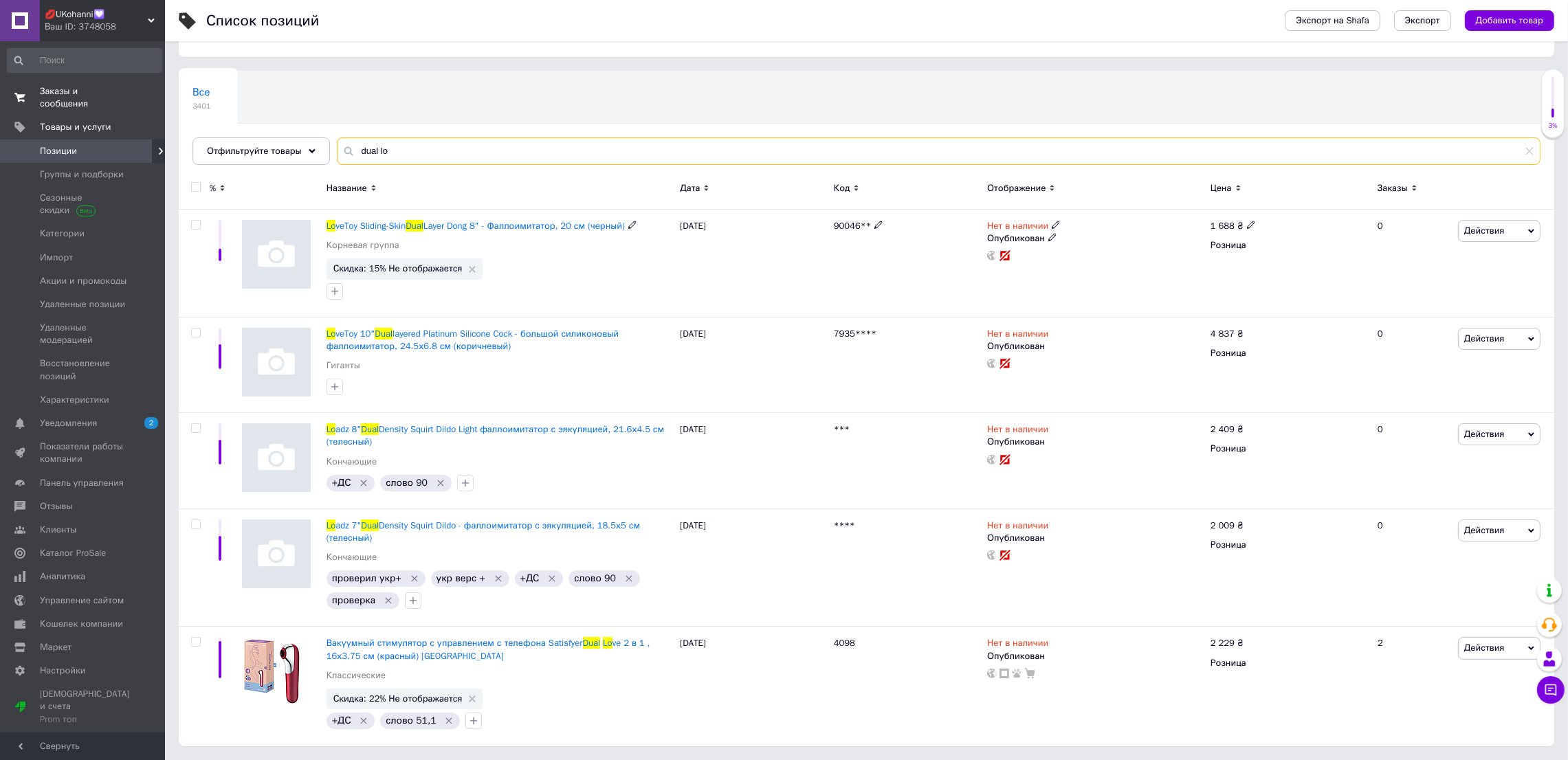 scroll, scrollTop: 67, scrollLeft: 0, axis: vertical 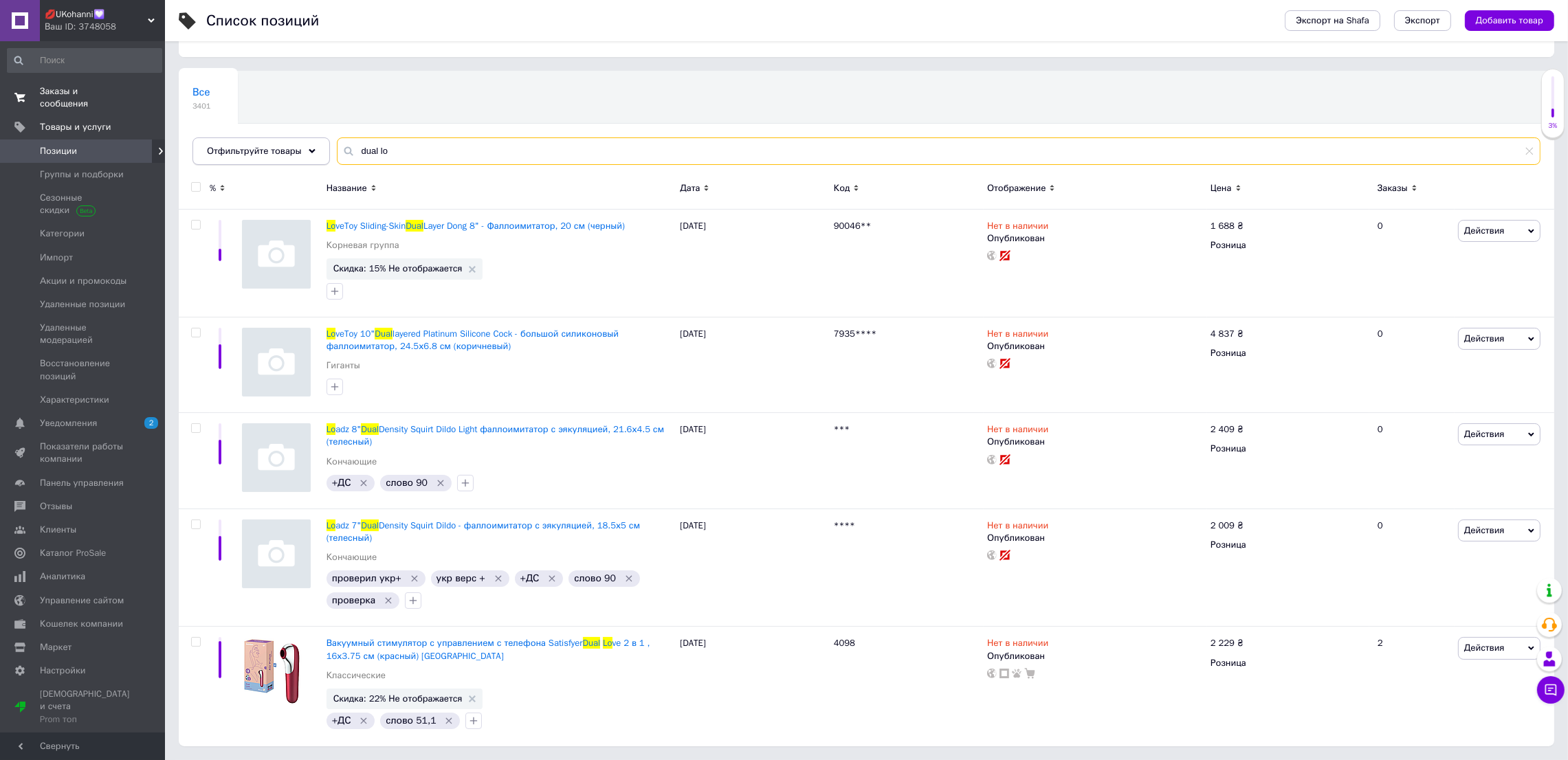 drag, startPoint x: 401, startPoint y: 150, endPoint x: 299, endPoint y: 156, distance: 102.17632 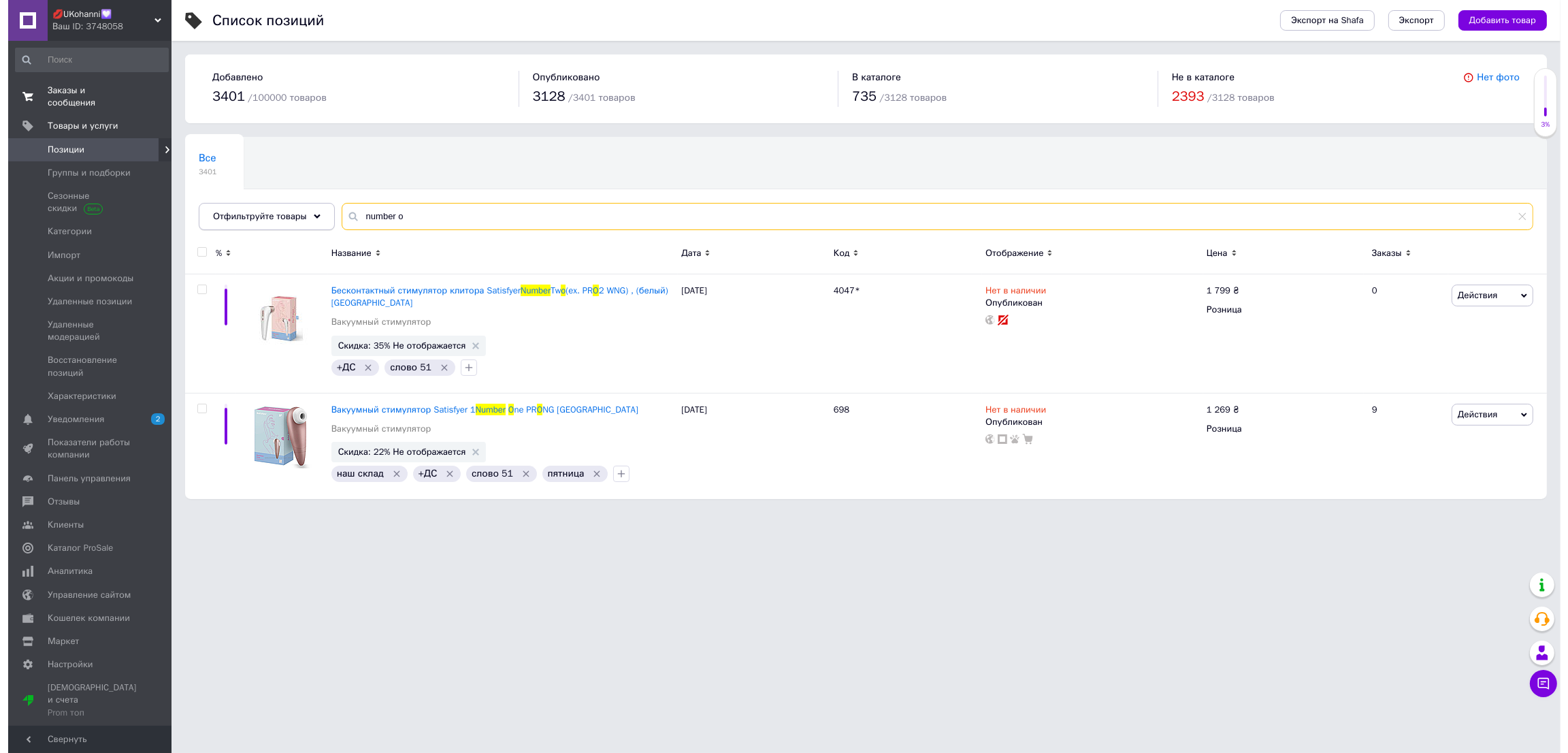 scroll, scrollTop: 0, scrollLeft: 0, axis: both 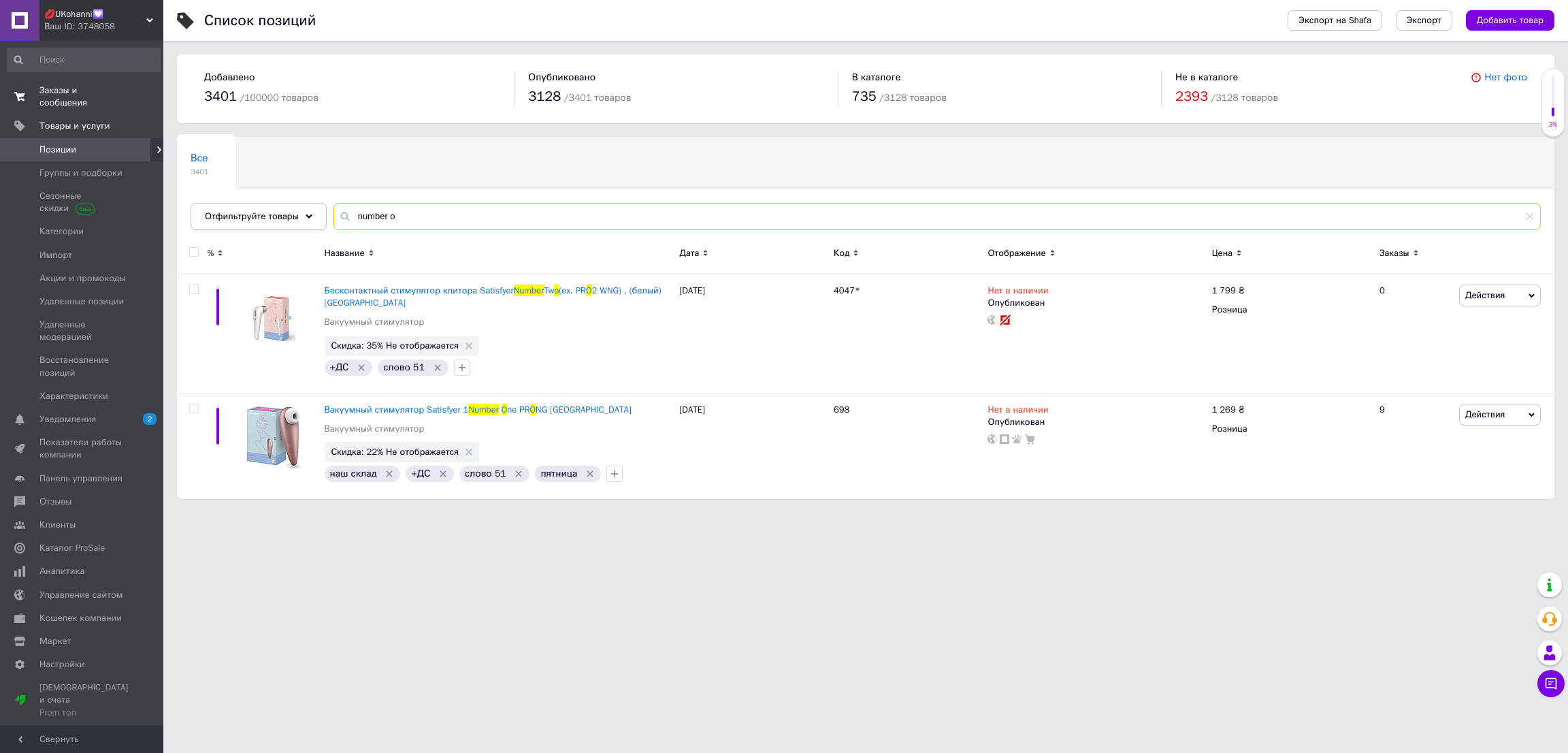 drag, startPoint x: 406, startPoint y: 222, endPoint x: 287, endPoint y: 221, distance: 119.0042 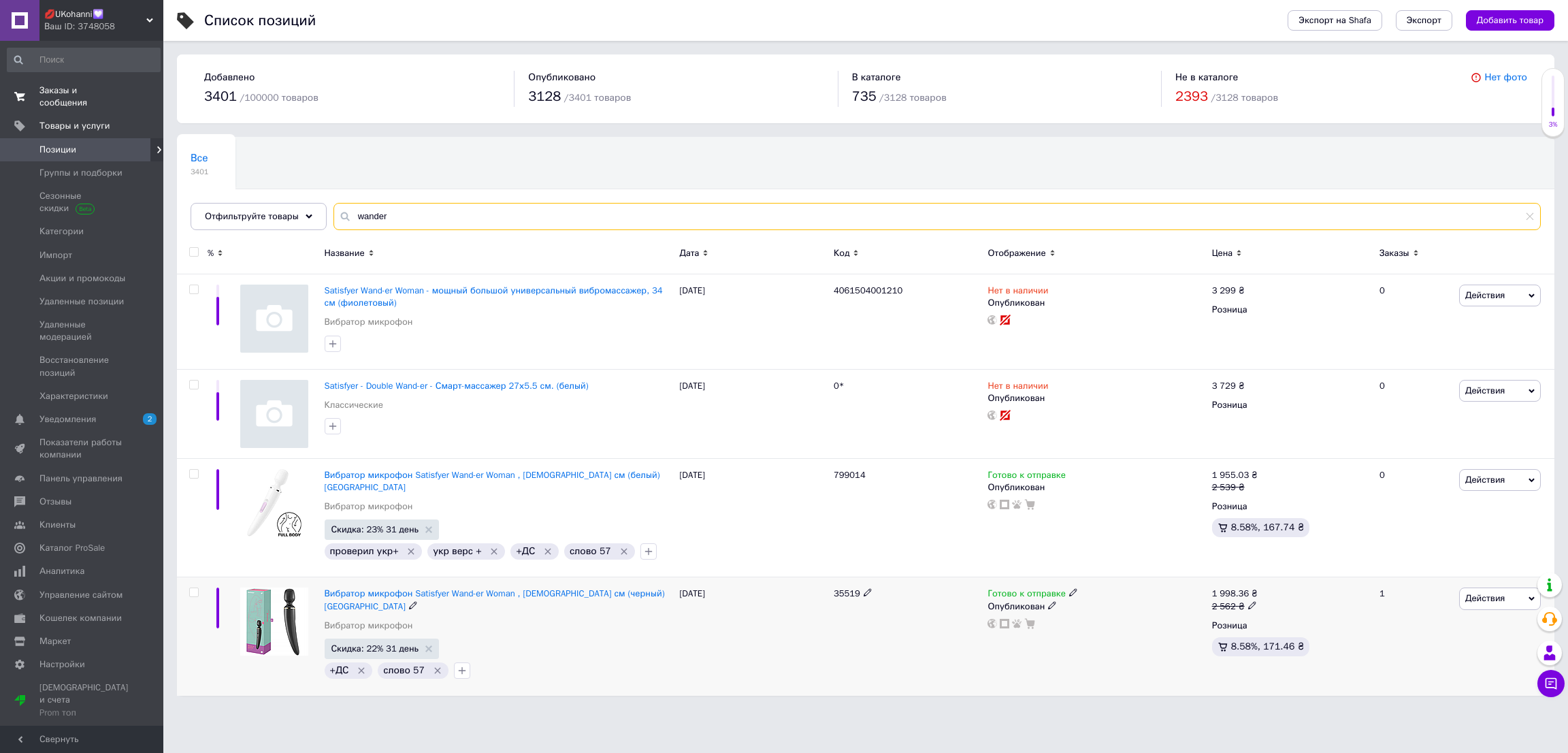 type on "wander" 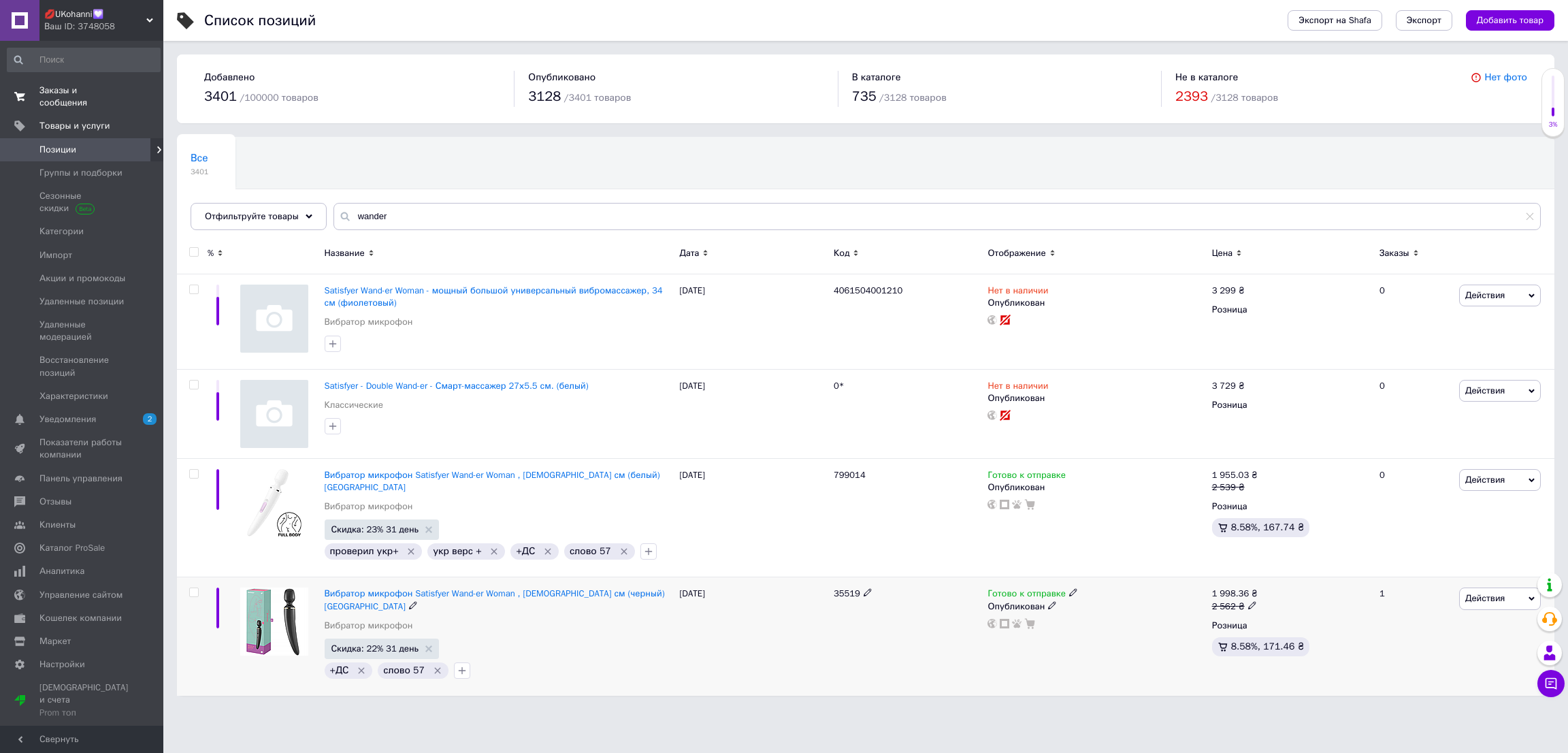 click on "Готово к отправке" at bounding box center [1026, 595] 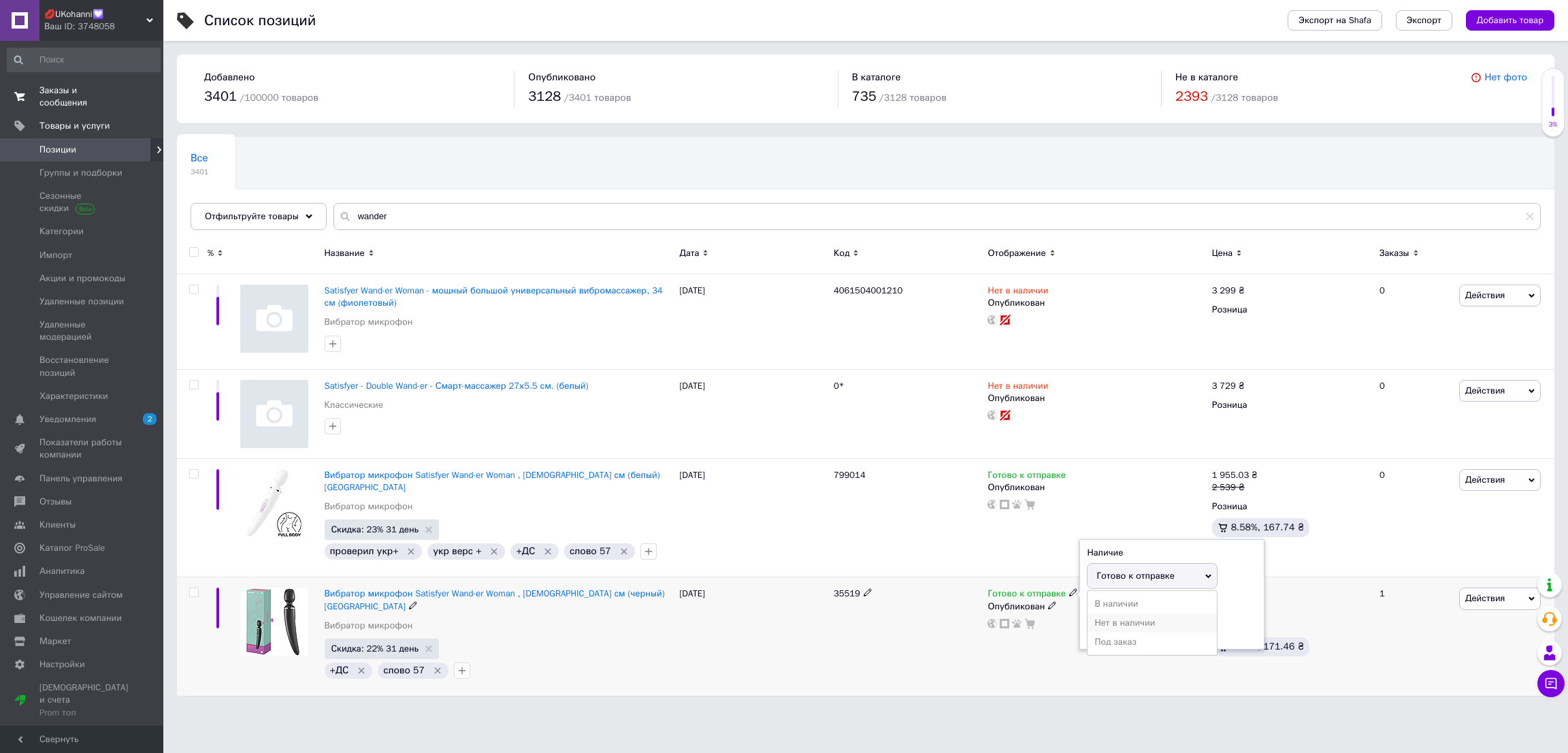 click on "Нет в наличии" at bounding box center [1152, 623] 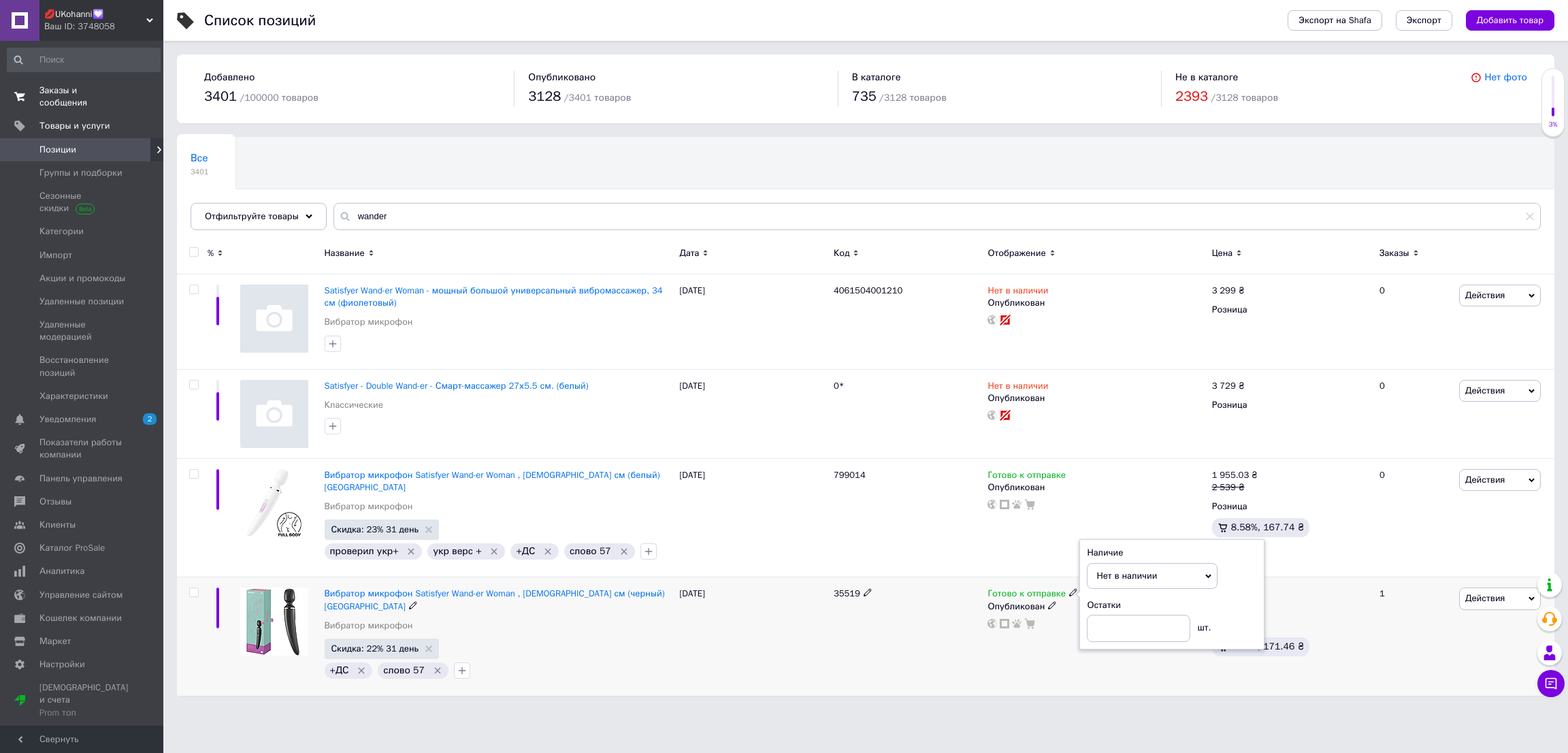 click on "35519" at bounding box center (907, 637) 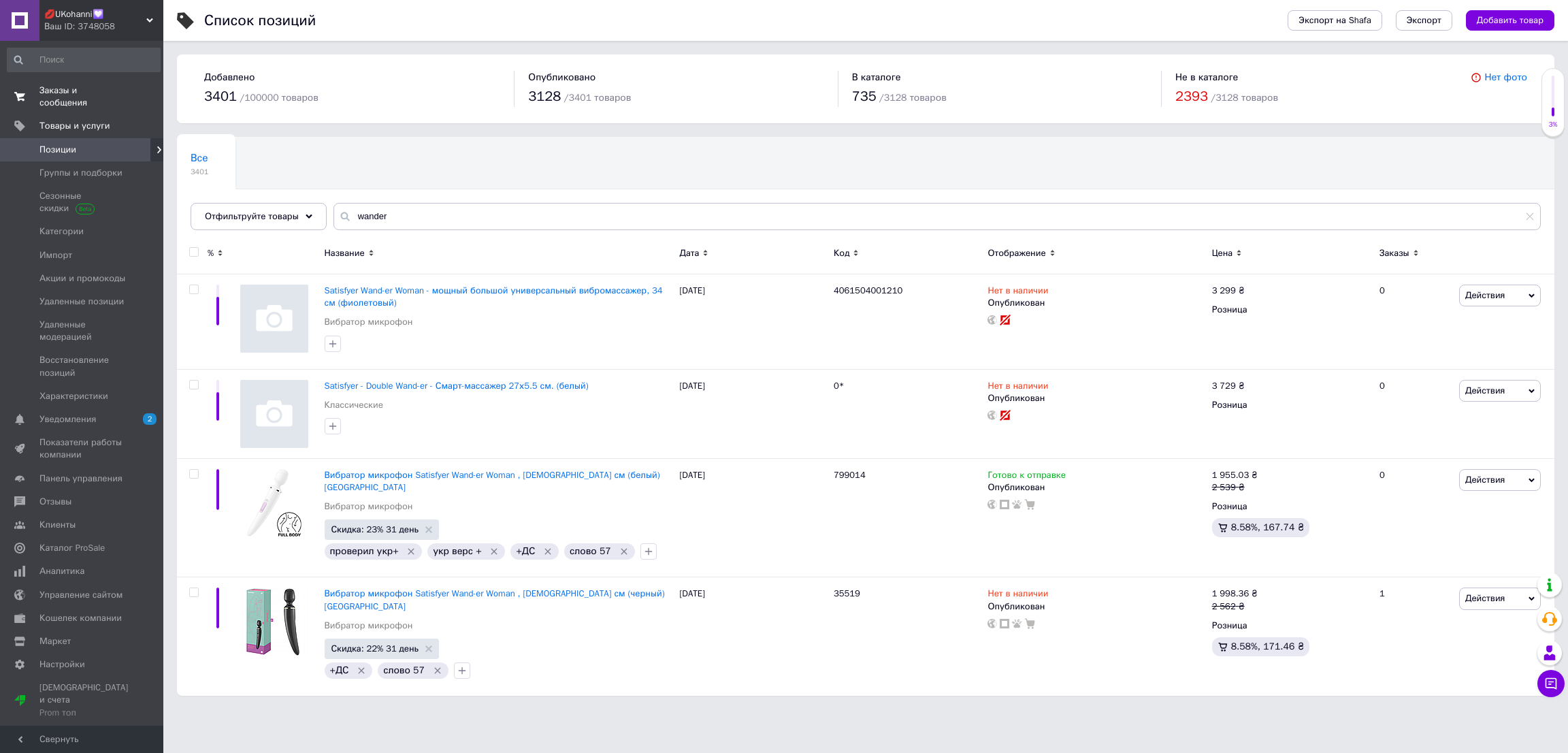 click on "Заказы и сообщения" at bounding box center (82, 97) 